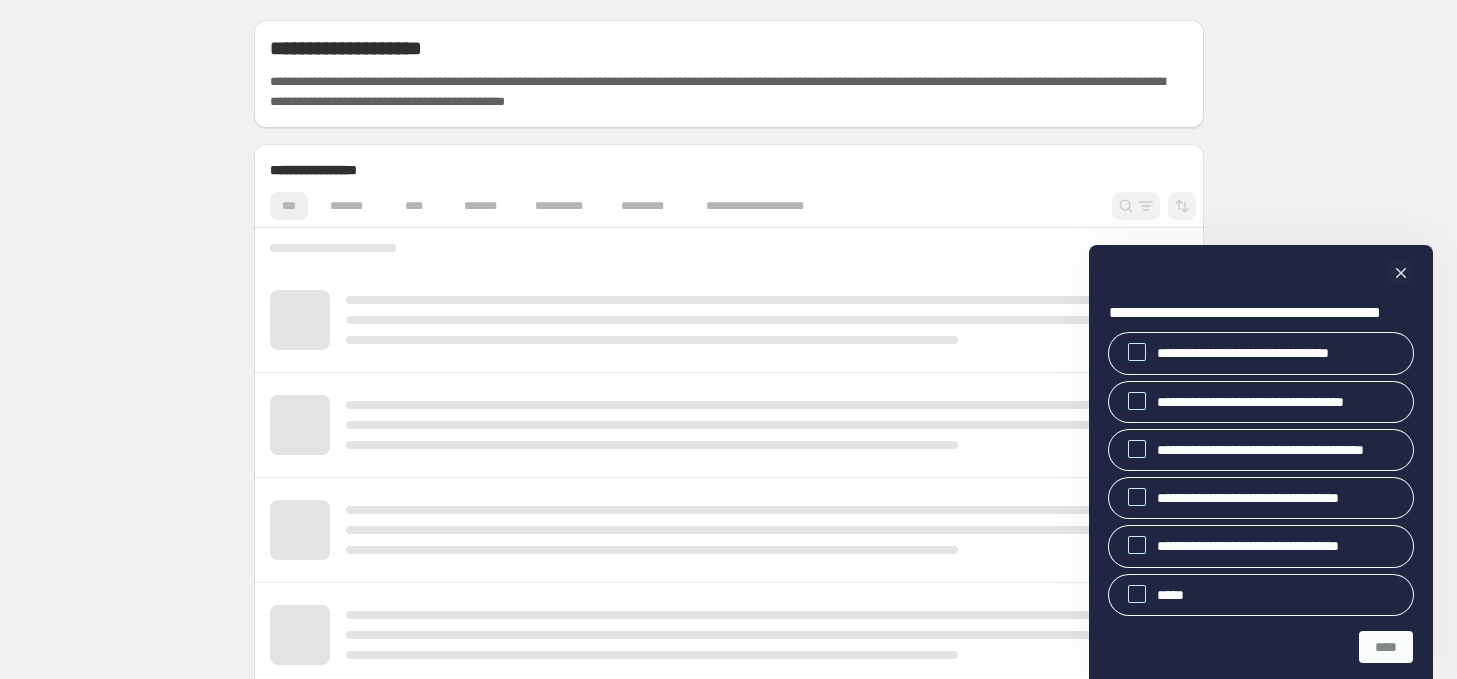 scroll, scrollTop: 0, scrollLeft: 0, axis: both 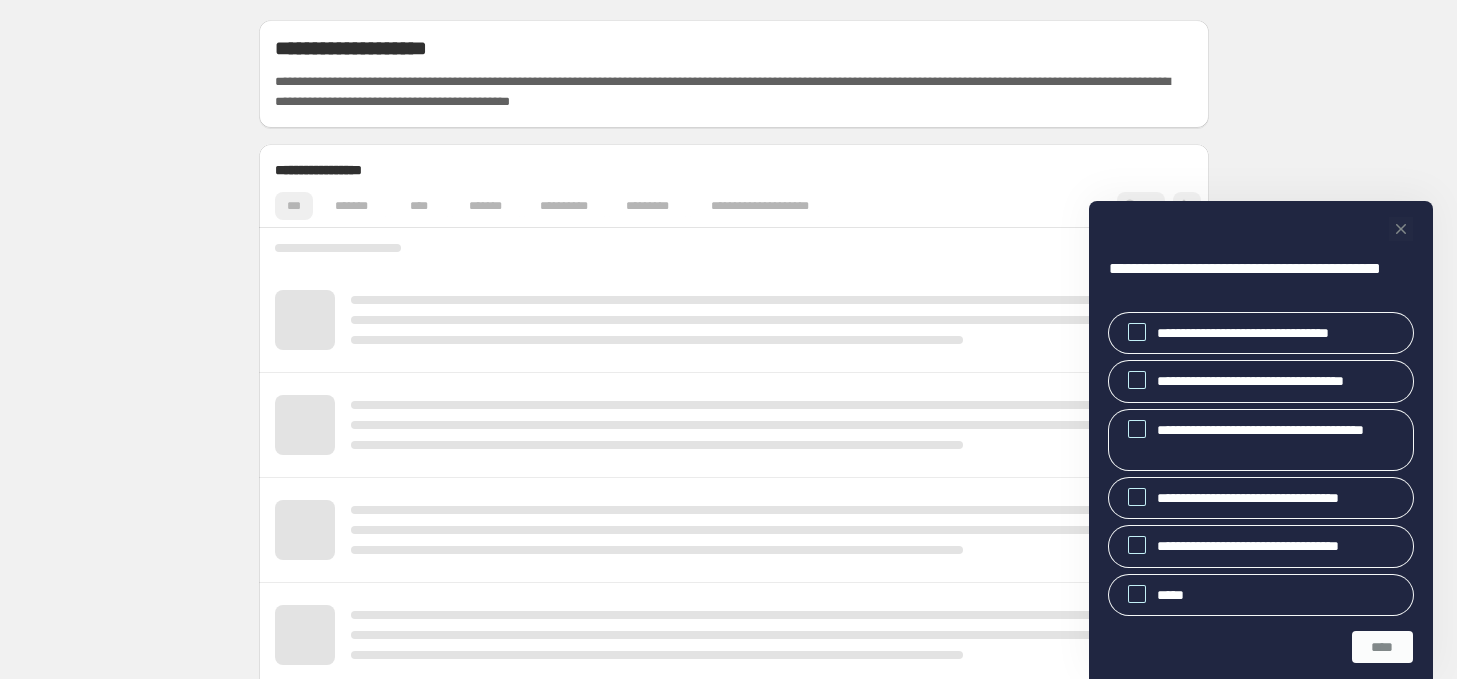 click 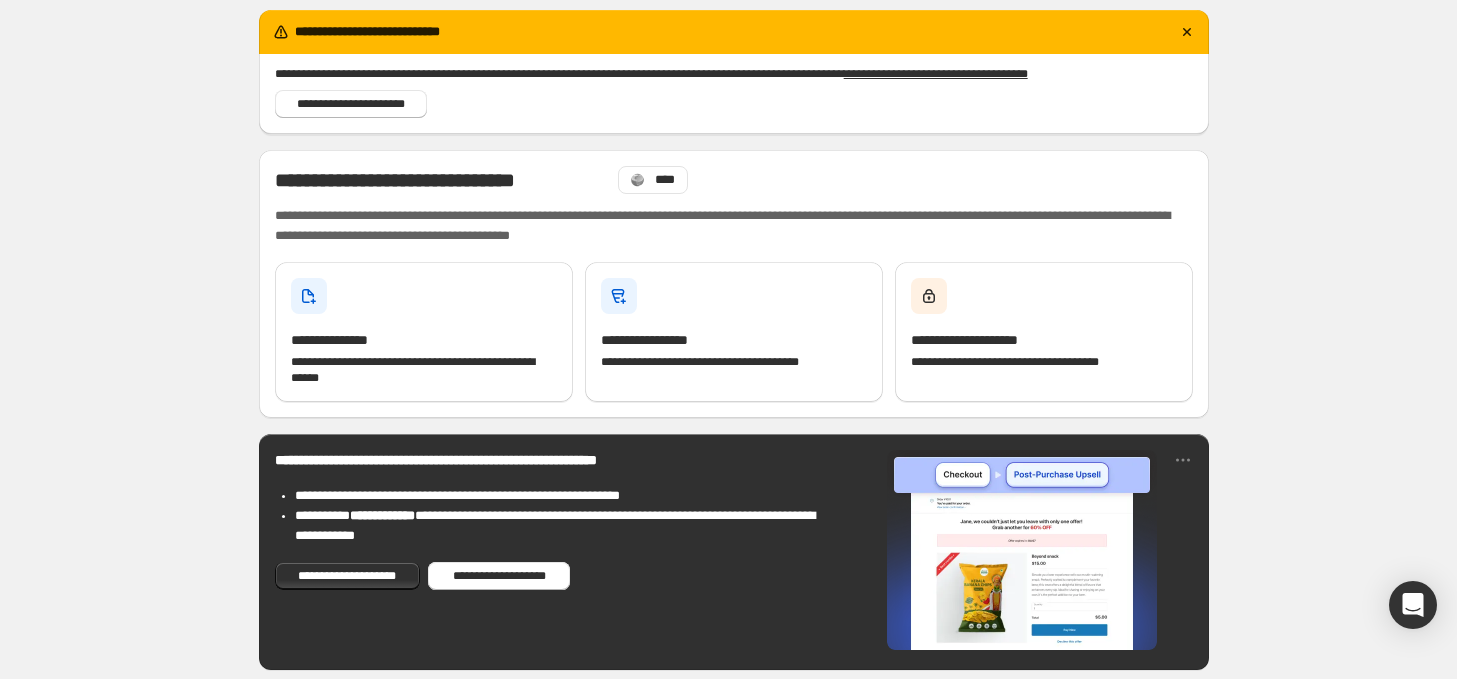 scroll, scrollTop: 0, scrollLeft: 0, axis: both 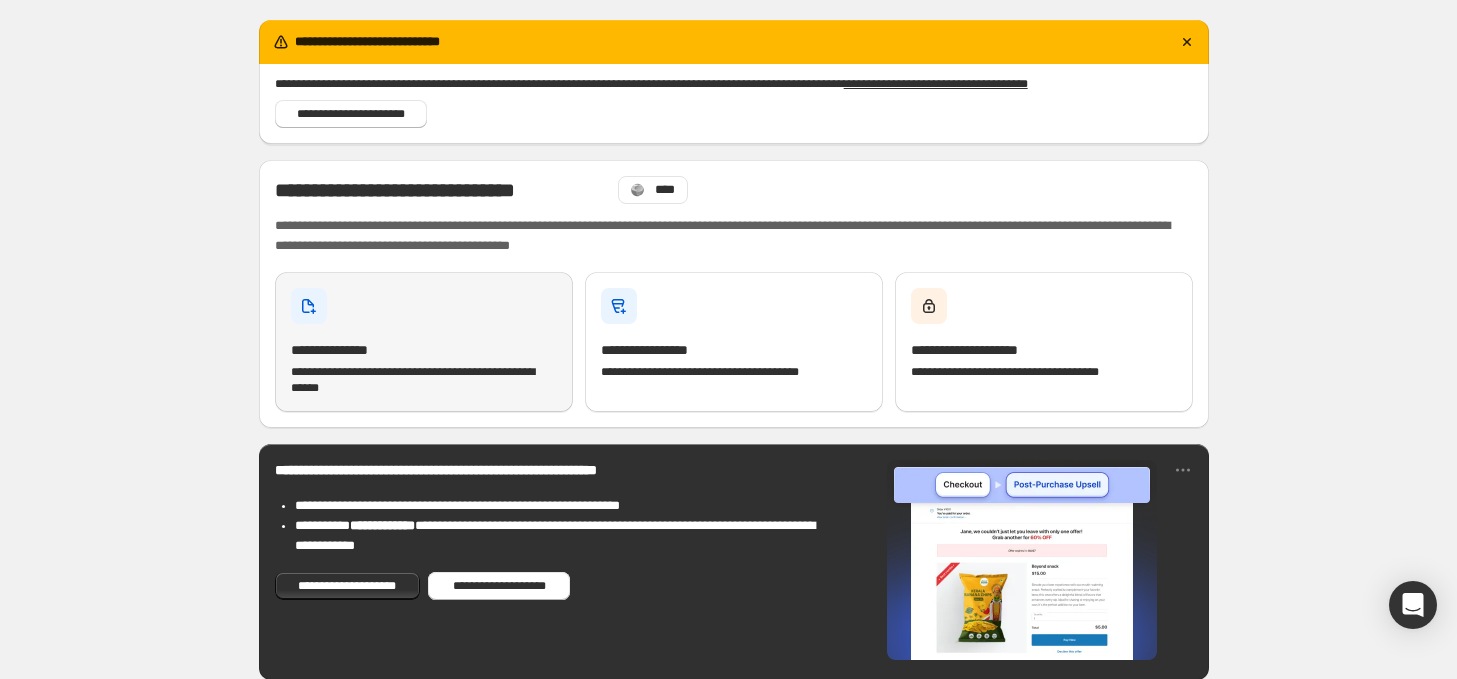 click on "[STREET] [CITY]" at bounding box center (424, 342) 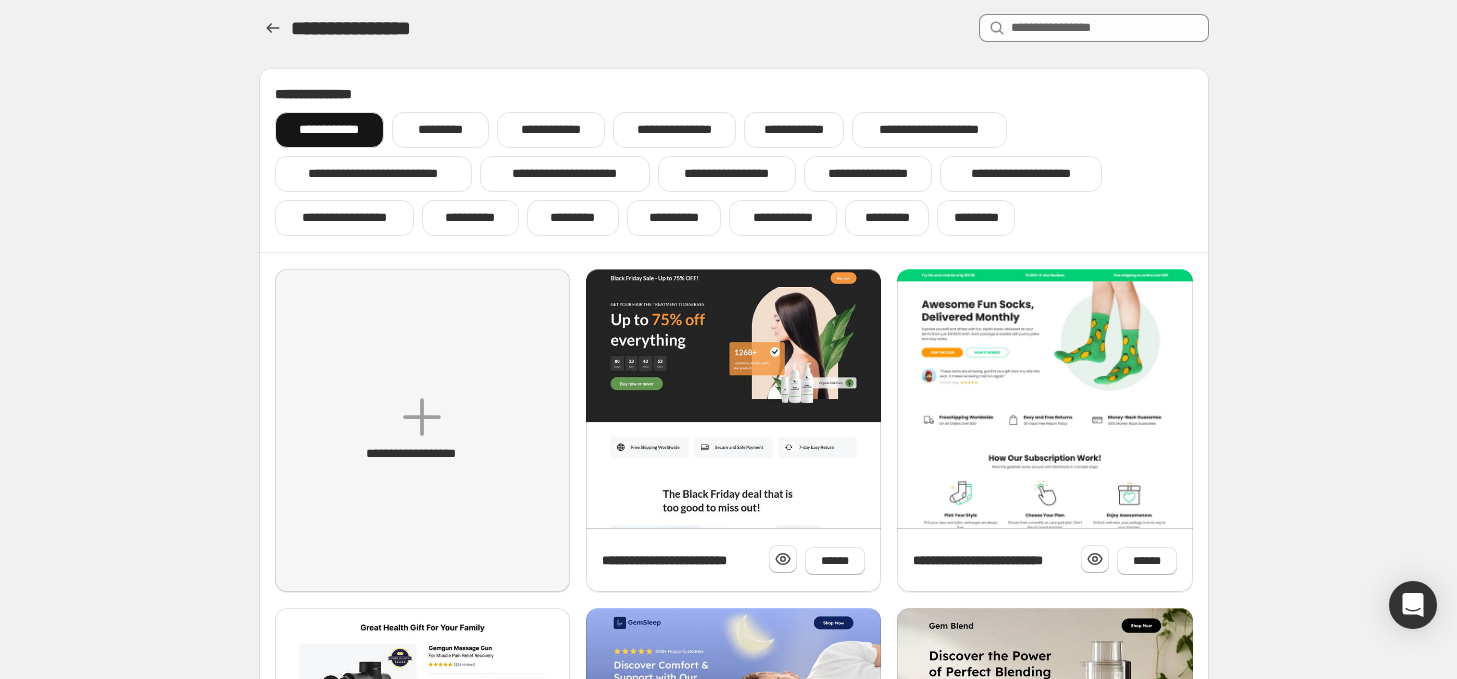 scroll, scrollTop: 0, scrollLeft: 0, axis: both 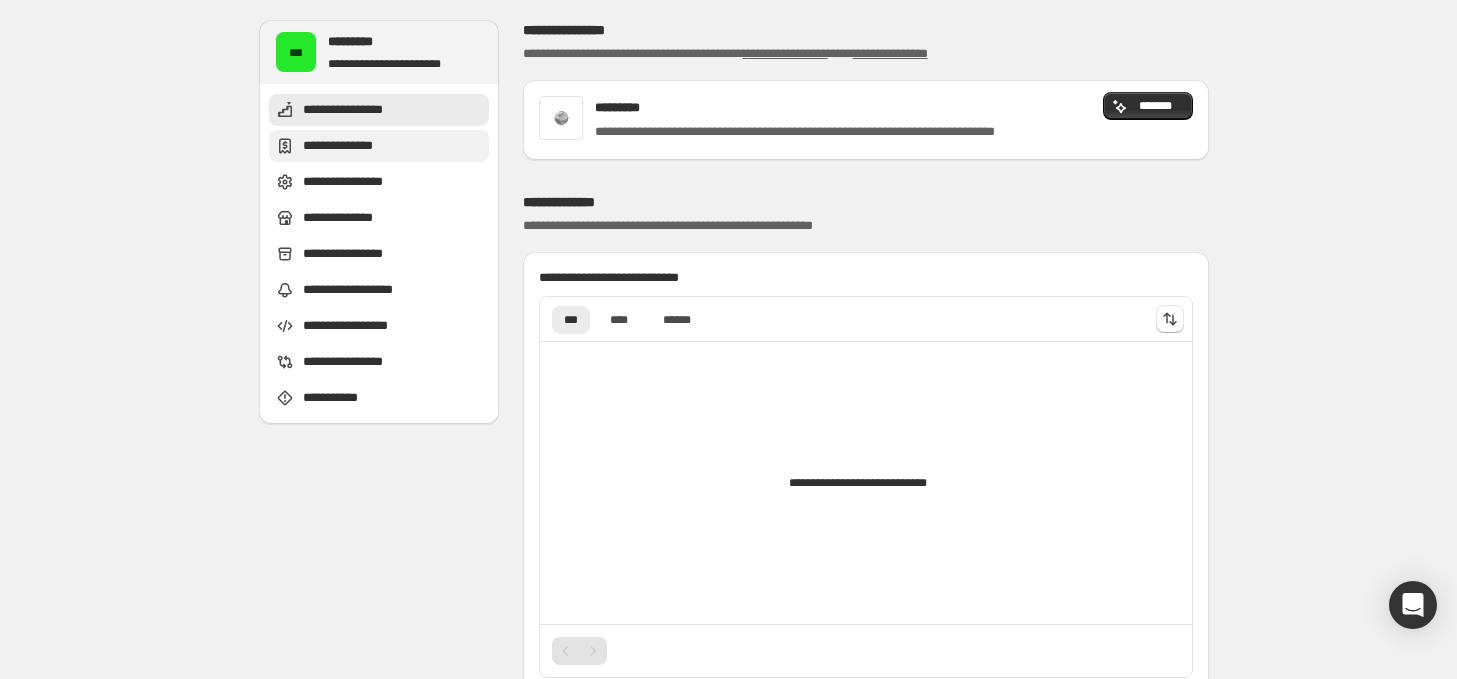 click on "[PHONE]" at bounding box center (353, 146) 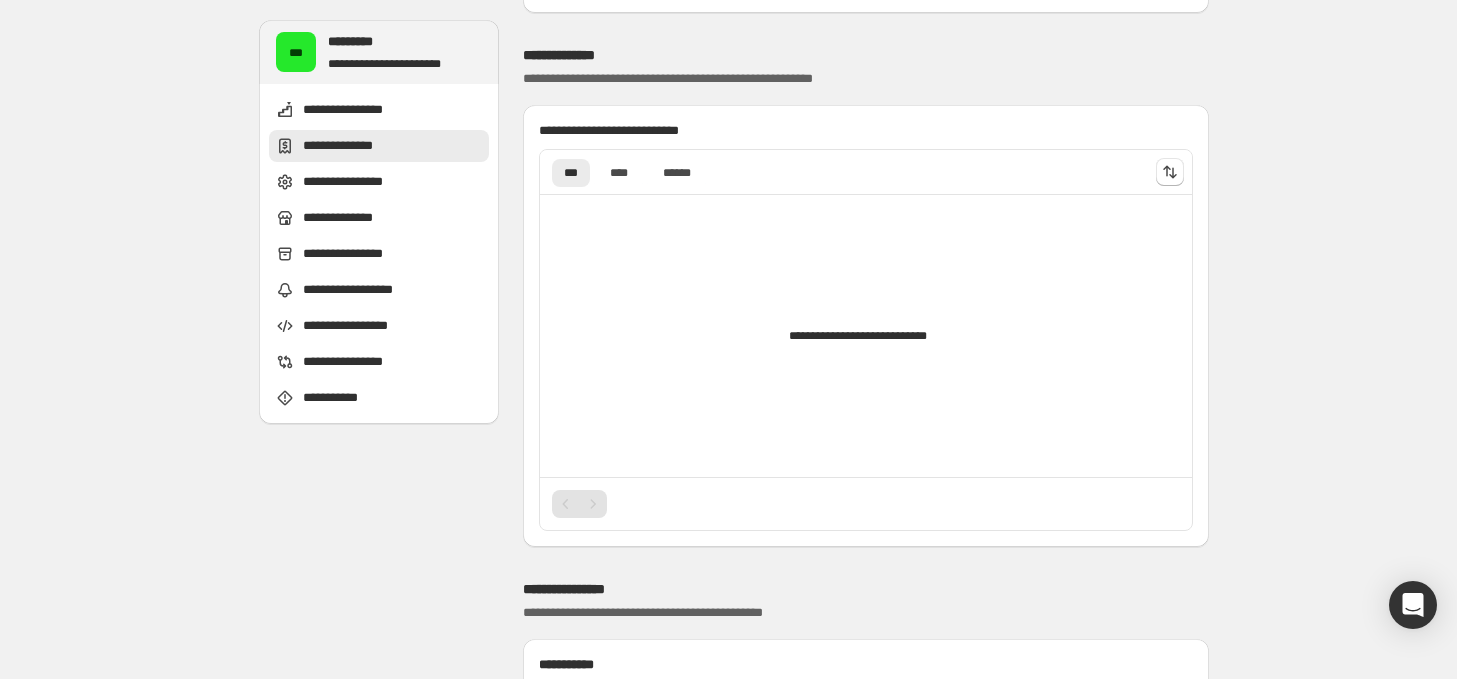 scroll, scrollTop: 152, scrollLeft: 0, axis: vertical 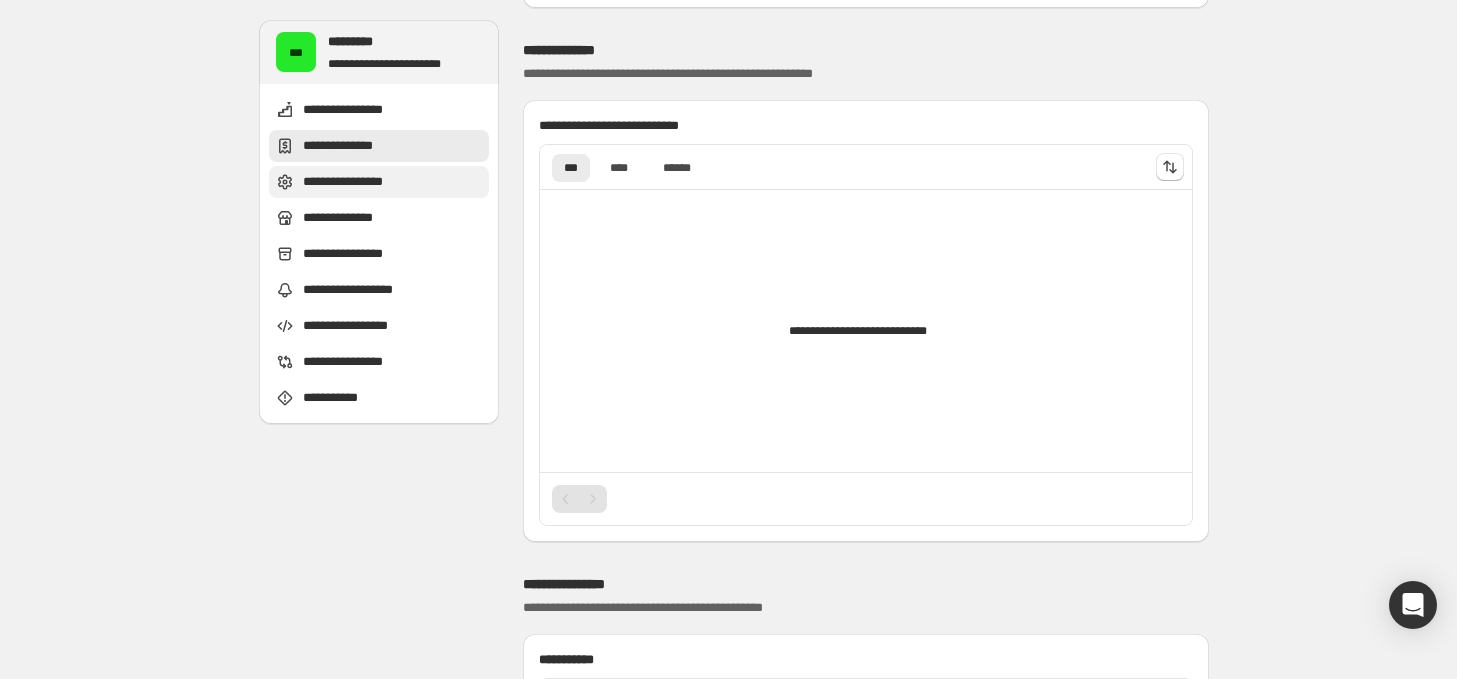 click on "**********" at bounding box center (356, 182) 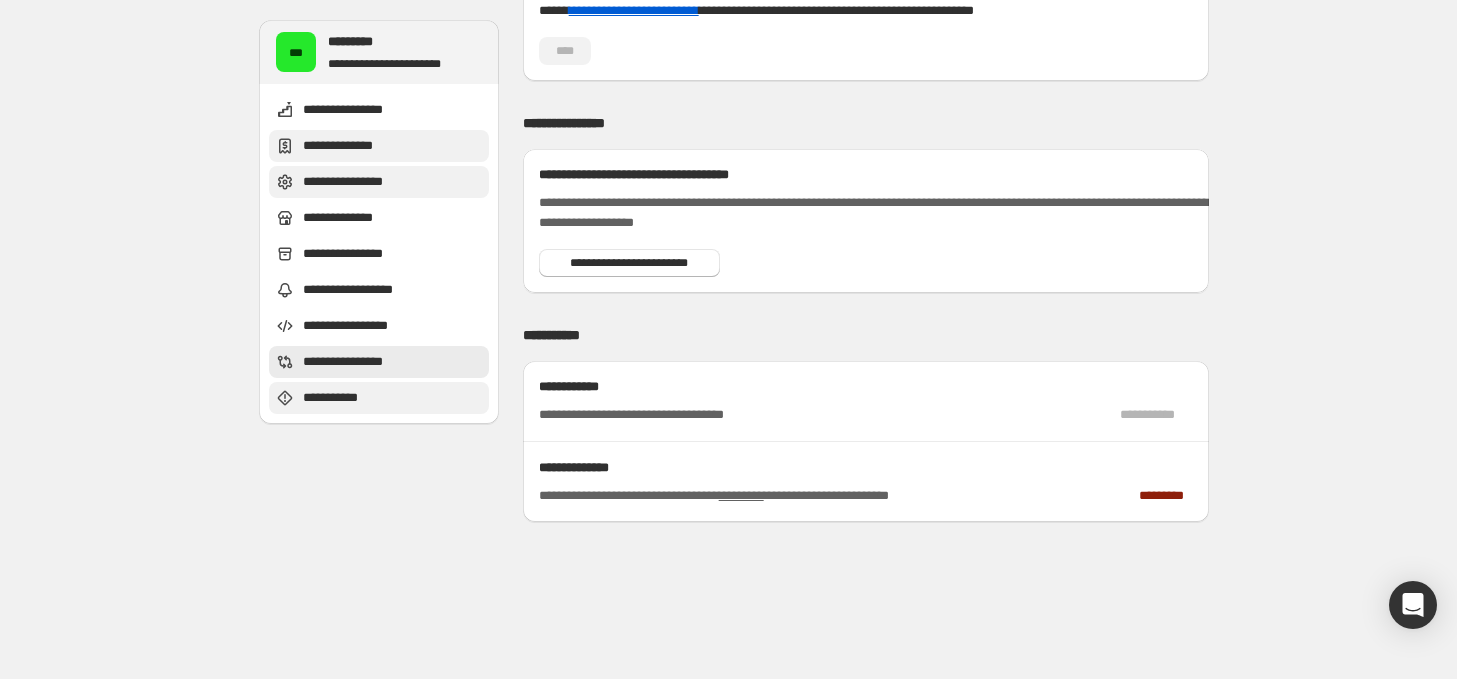 scroll, scrollTop: 2785, scrollLeft: 0, axis: vertical 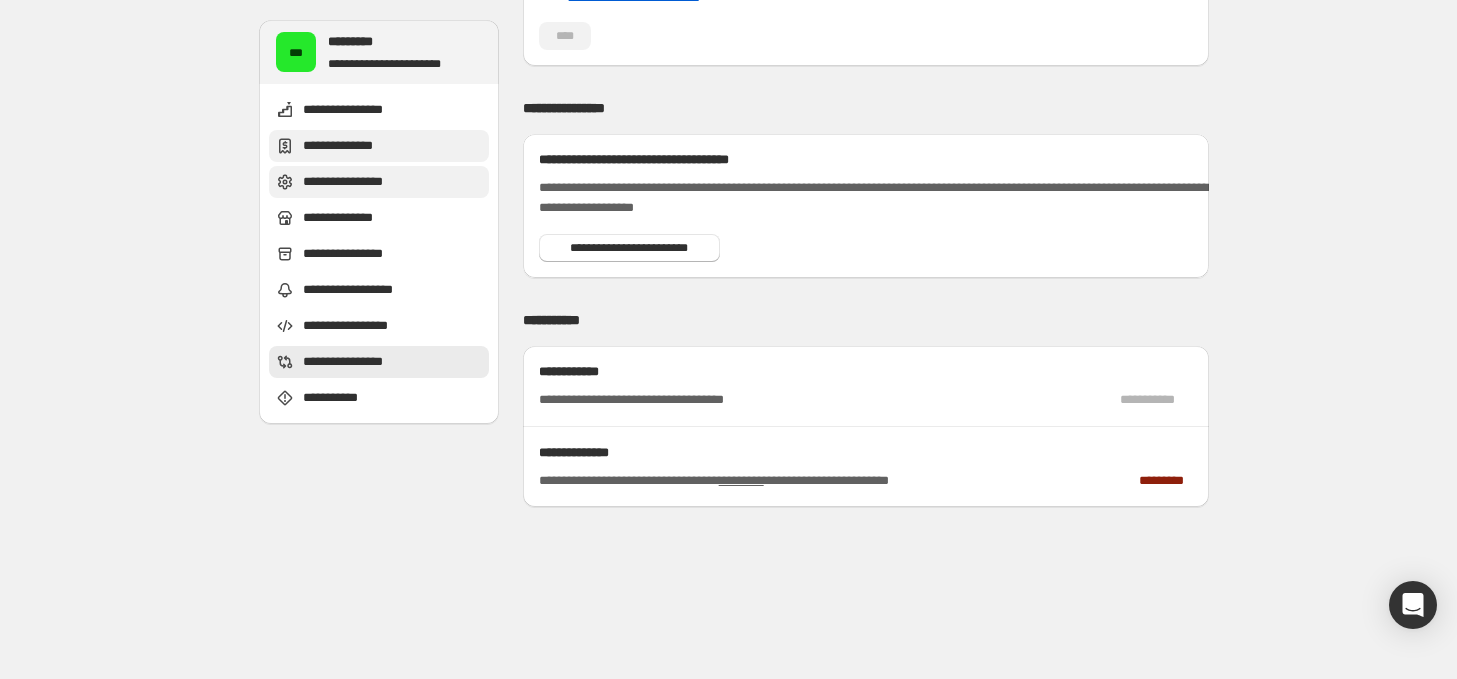 click on "**********" at bounding box center [356, 182] 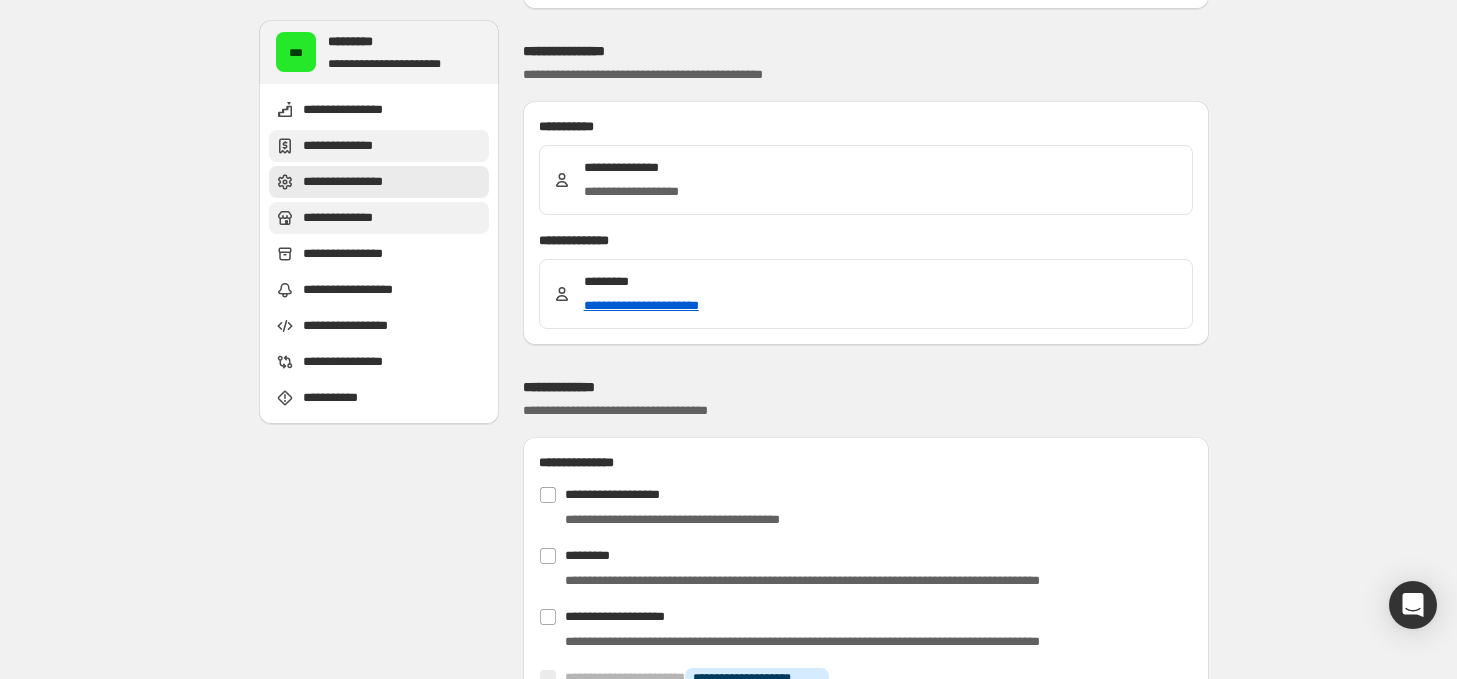 click on "[PHONE]" at bounding box center [346, 218] 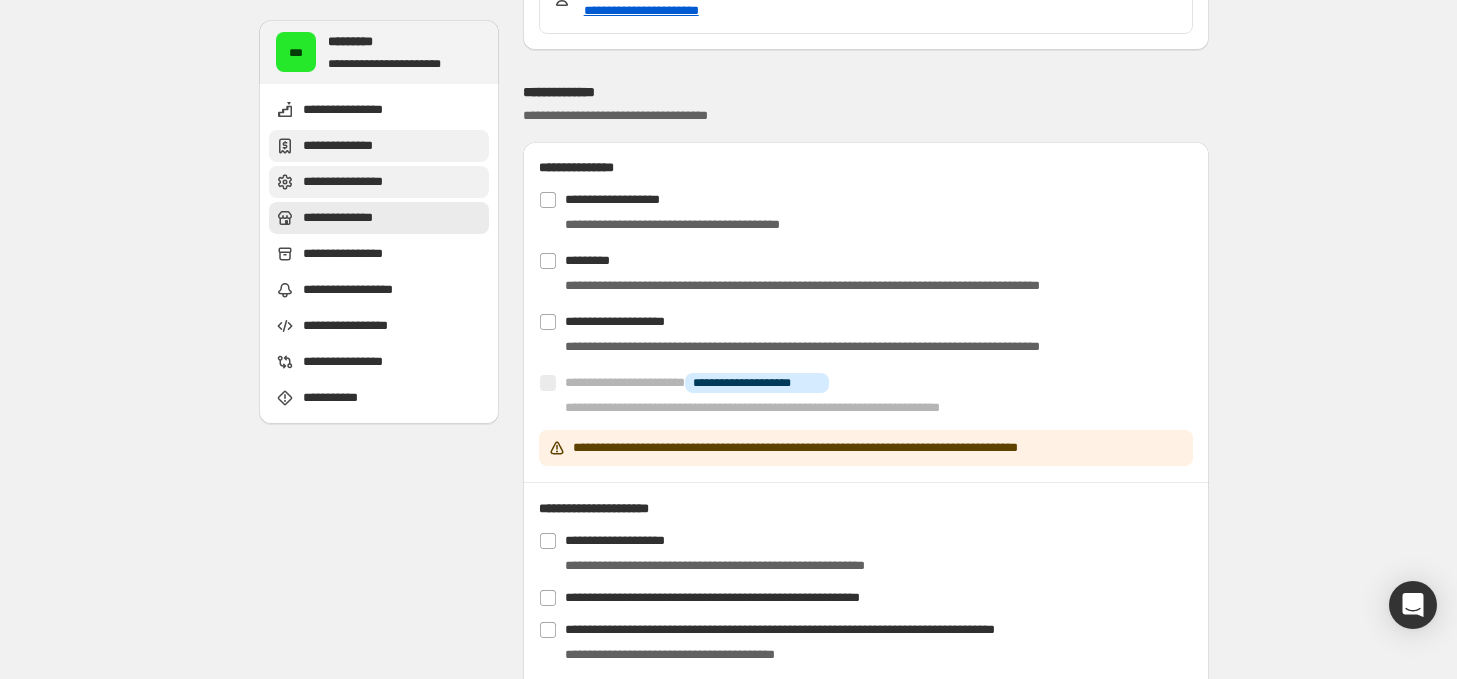 scroll, scrollTop: 1019, scrollLeft: 0, axis: vertical 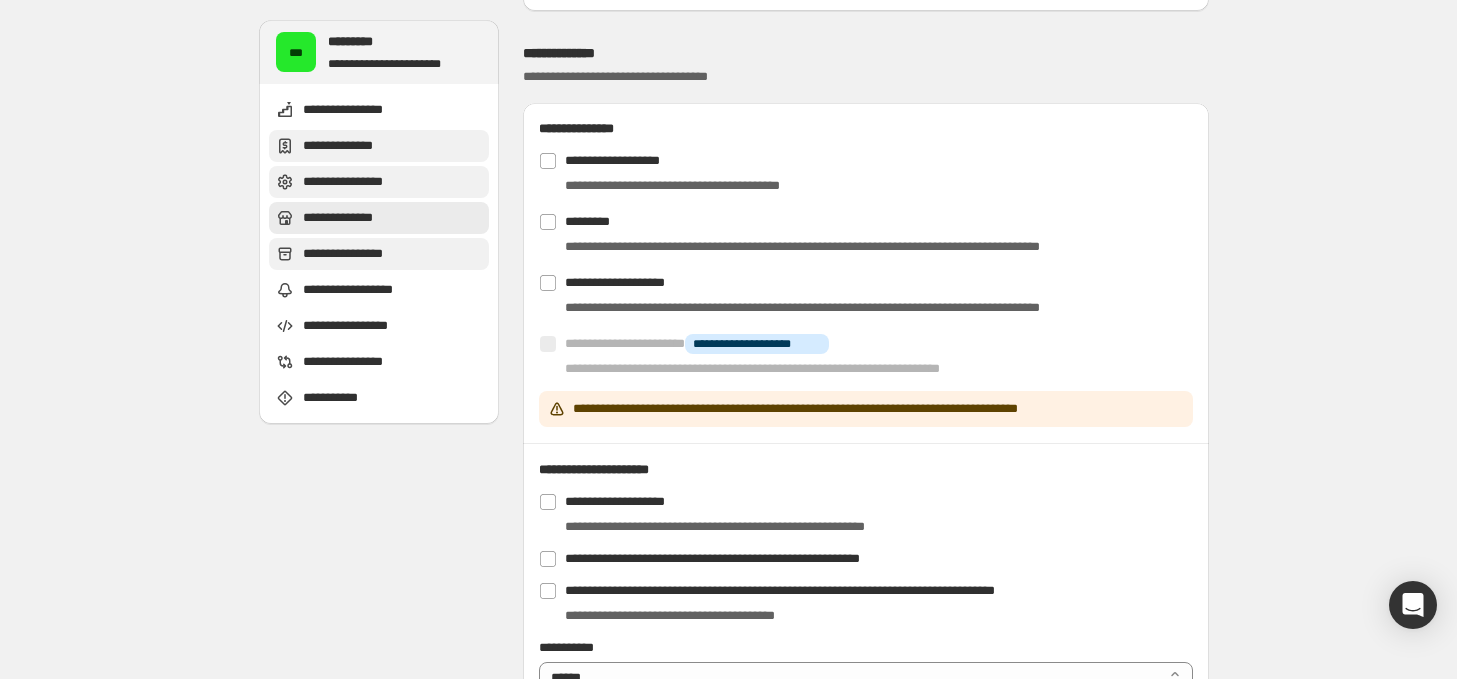 click on "**********" at bounding box center [379, 254] 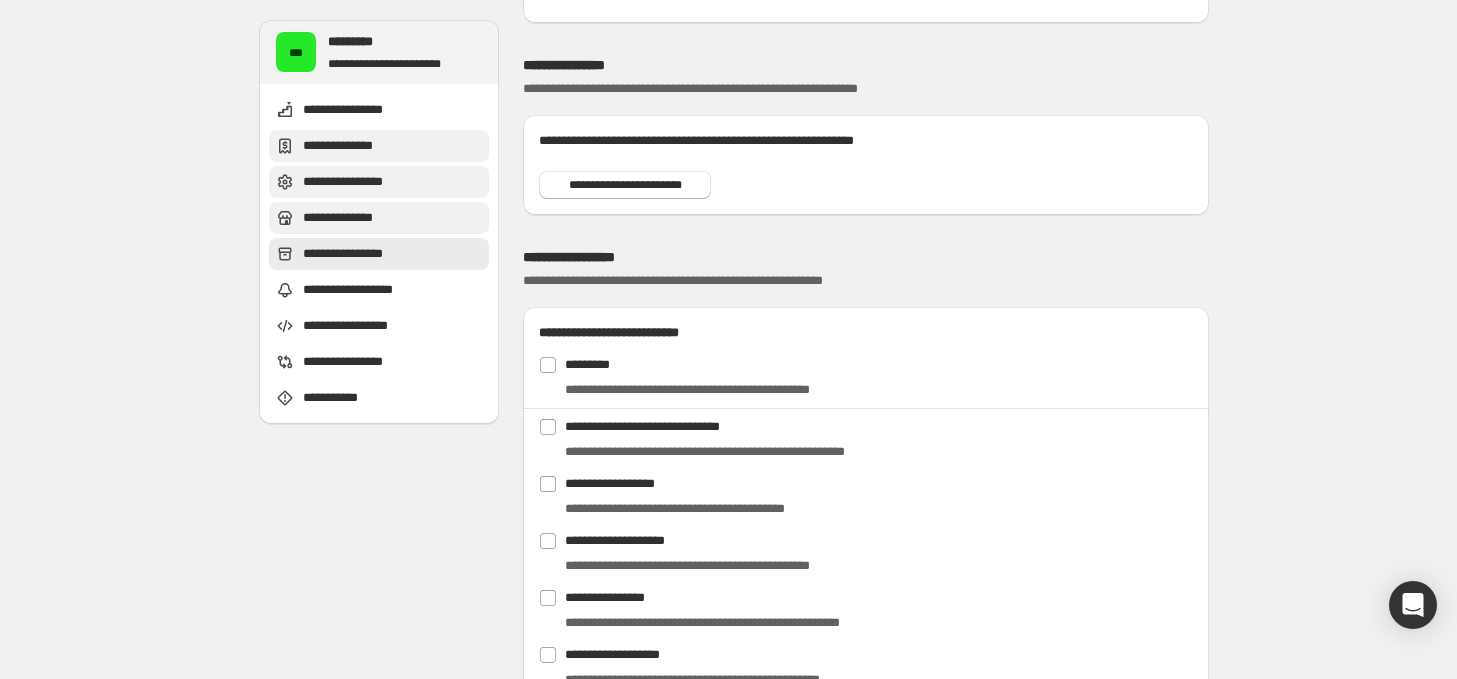 scroll, scrollTop: 1737, scrollLeft: 0, axis: vertical 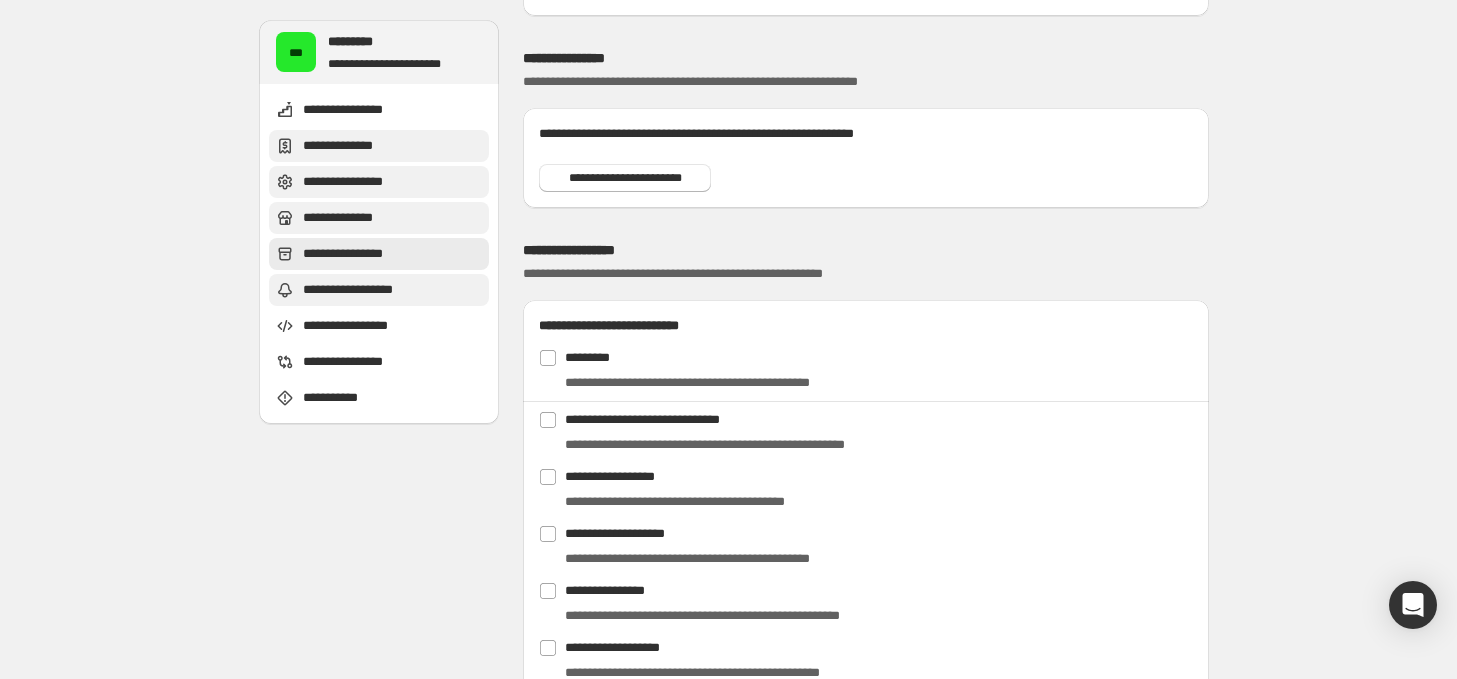click on "**********" at bounding box center (357, 290) 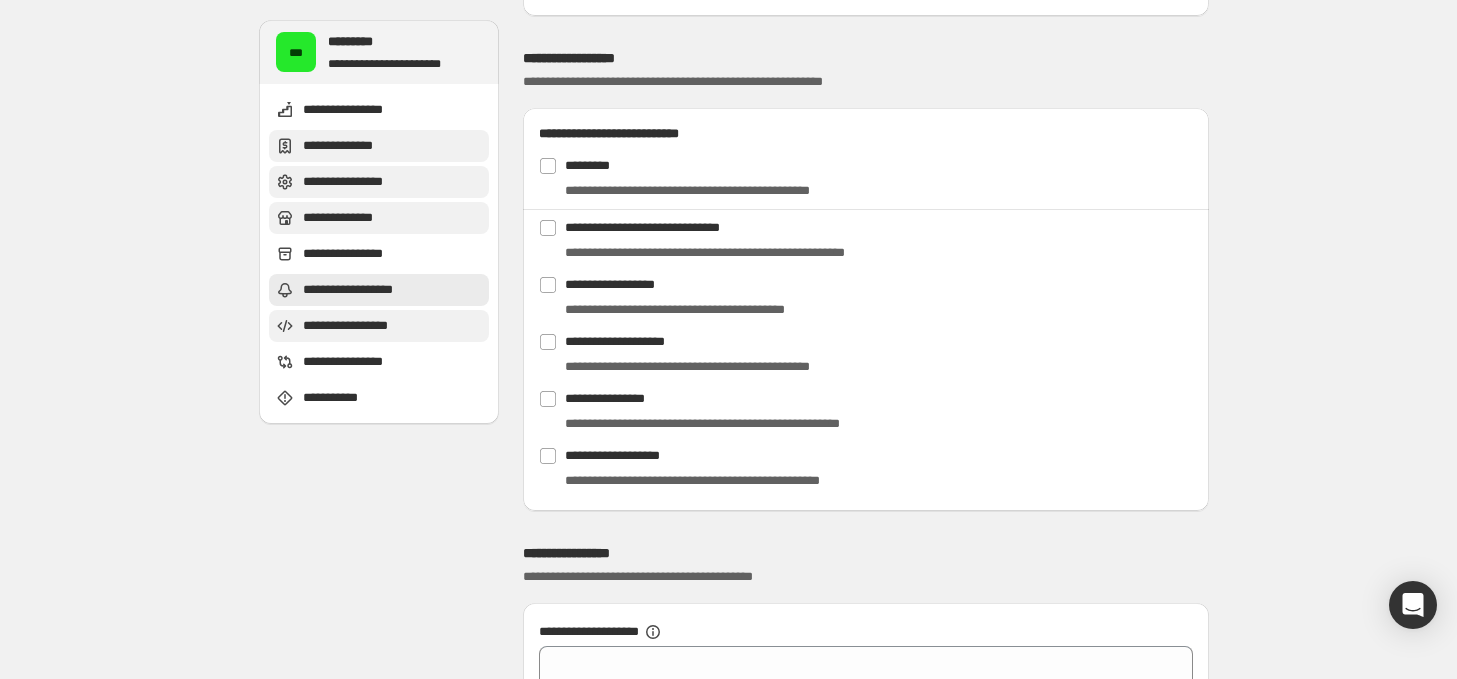 click on "[PHONE]" at bounding box center (362, 326) 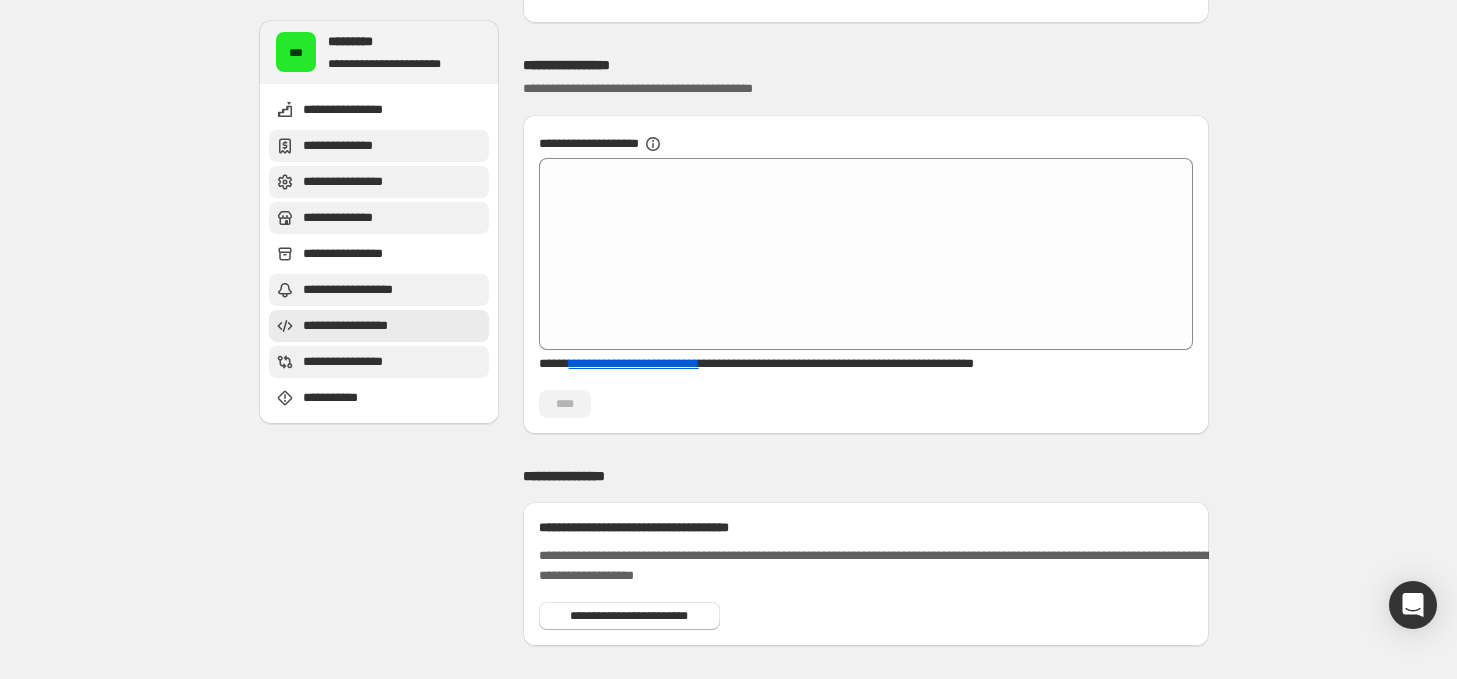click on "**********" at bounding box center (361, 362) 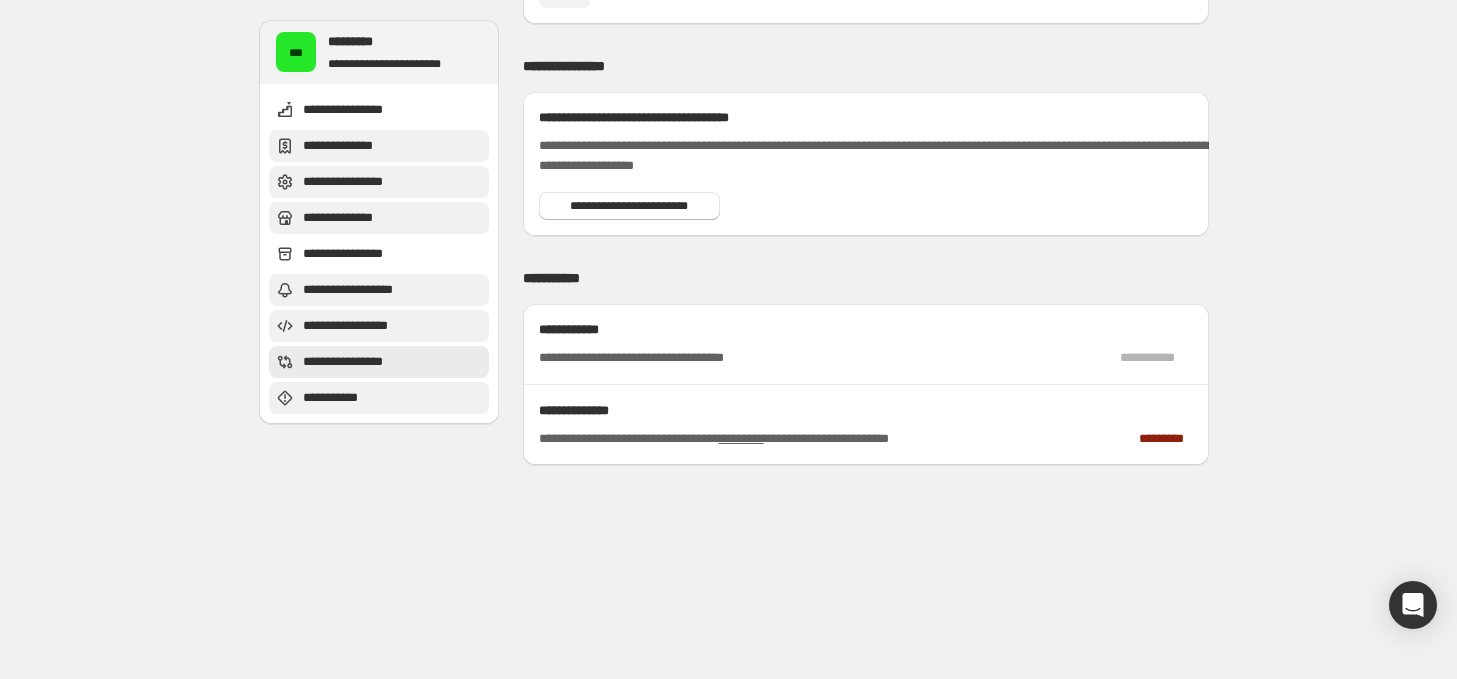 click on "**********" at bounding box center [342, 398] 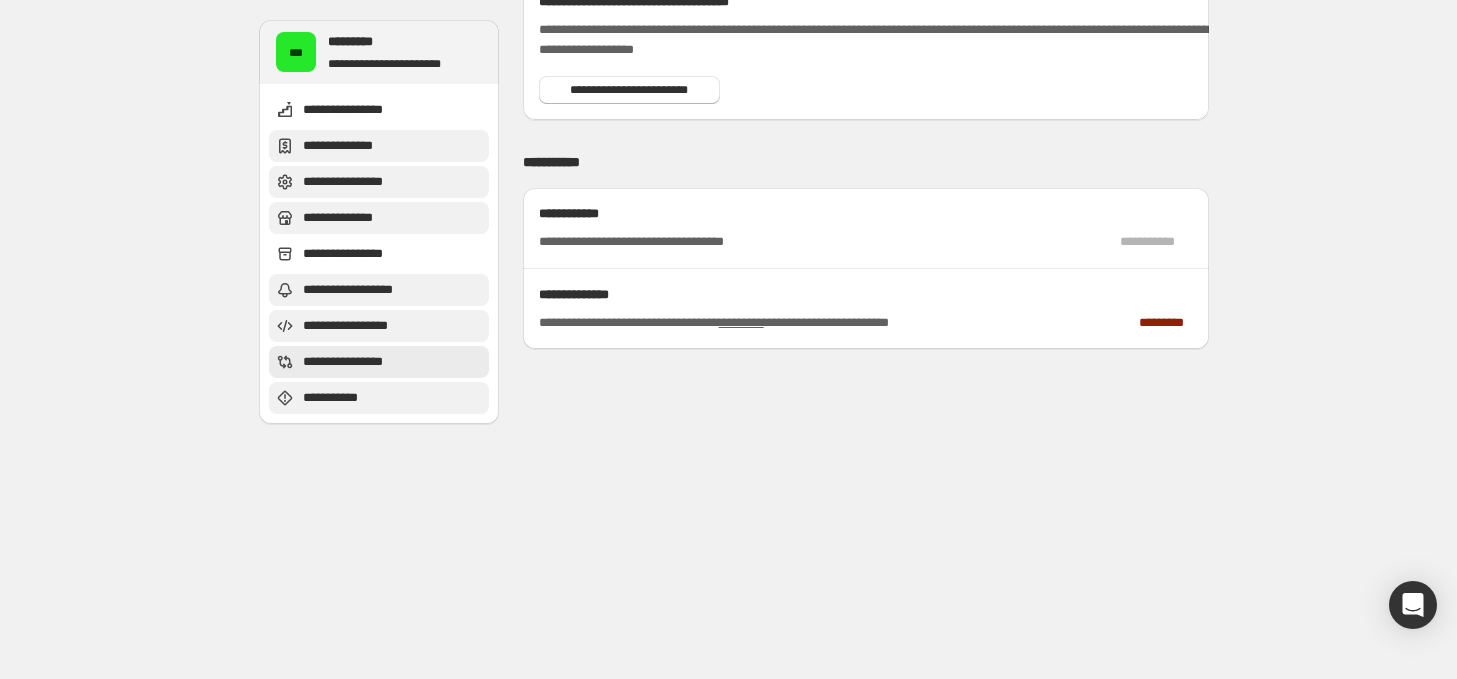 scroll, scrollTop: 2939, scrollLeft: 0, axis: vertical 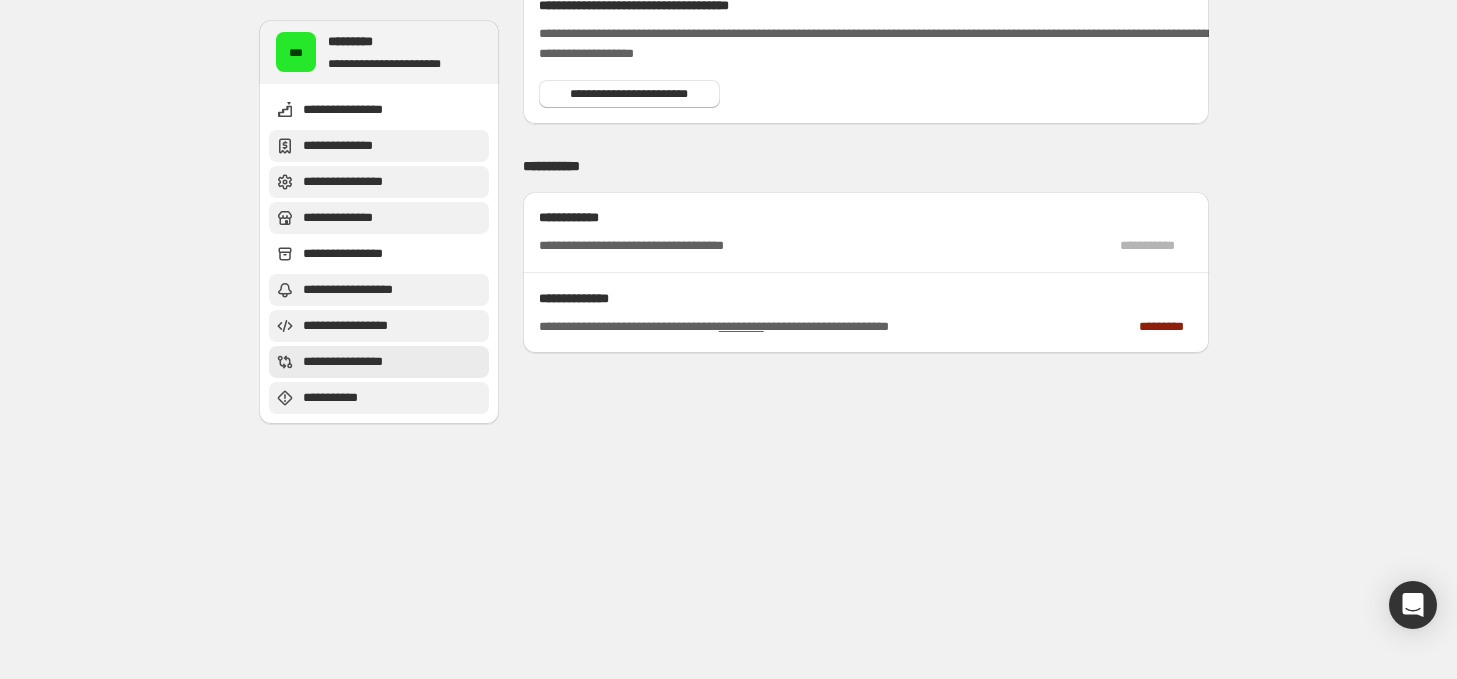 click on "[FIRST] [LAST] [ADDRESS] [CITY], [STATE] [ZIP] [COUNTRY] [PHONE] [EMAIL] [WEBSITE] [DATE] [TIME] [AGE] [GENDER] [OCCUPATION] [COMPANY] [JOB_TITLE] [SALARY] [NATIONALITY] [PASSPORT_NUMBER] [DRIVER_LICENSE] [CREDIT_CARD] [SSN]" at bounding box center [733, -1073] 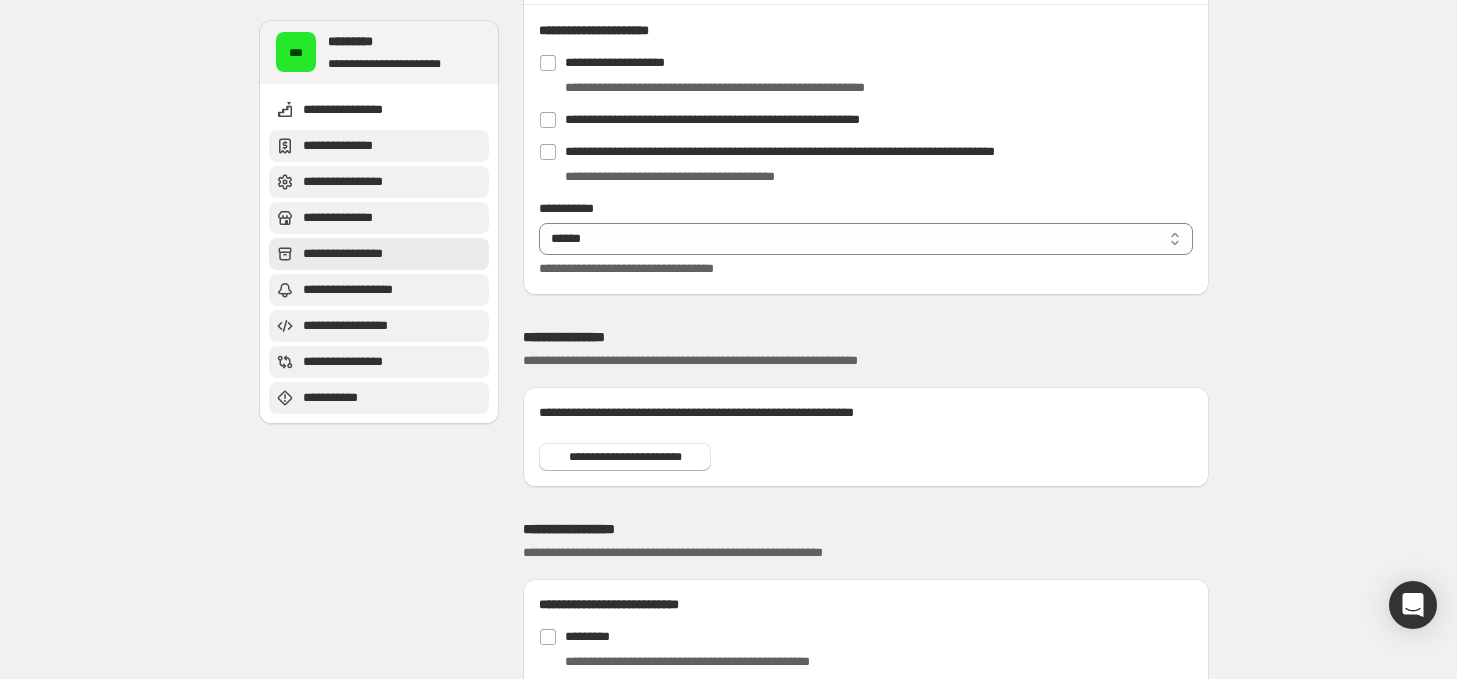 scroll, scrollTop: 1239, scrollLeft: 0, axis: vertical 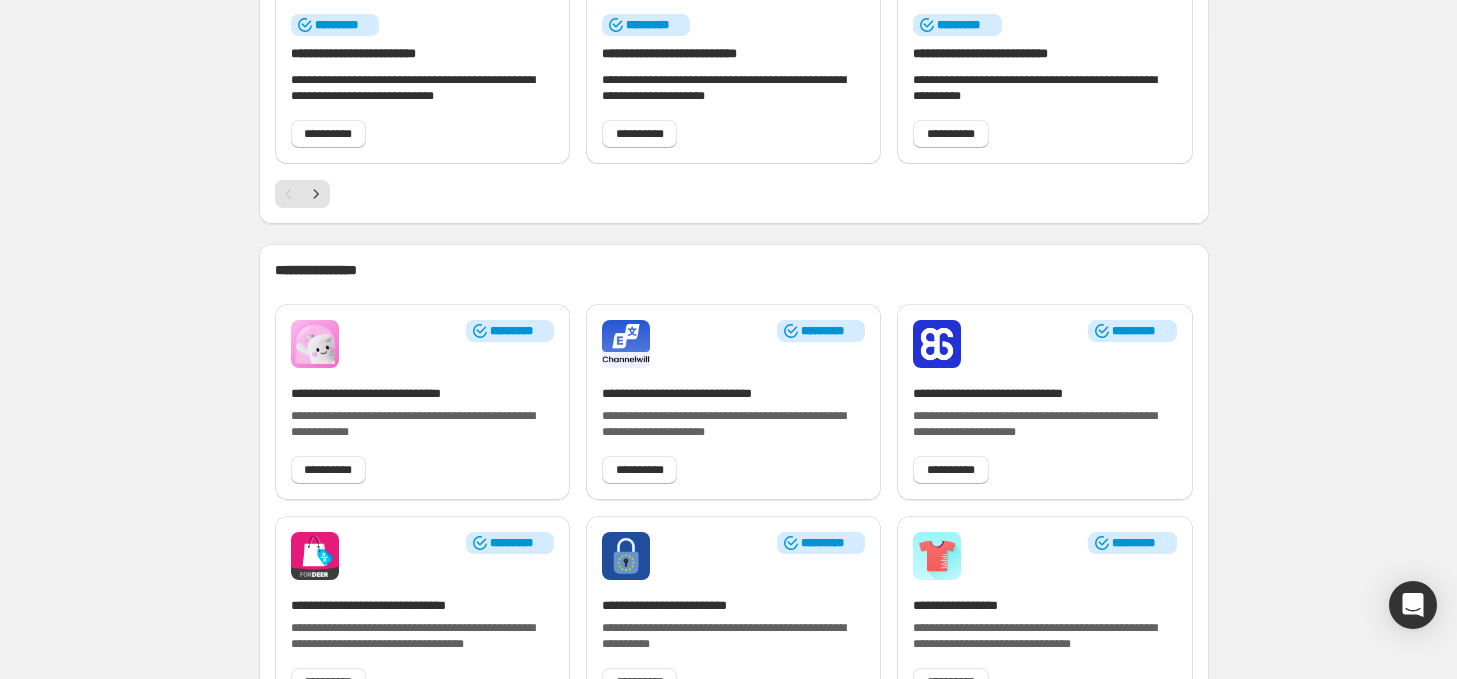 click on "**********" at bounding box center (733, 394) 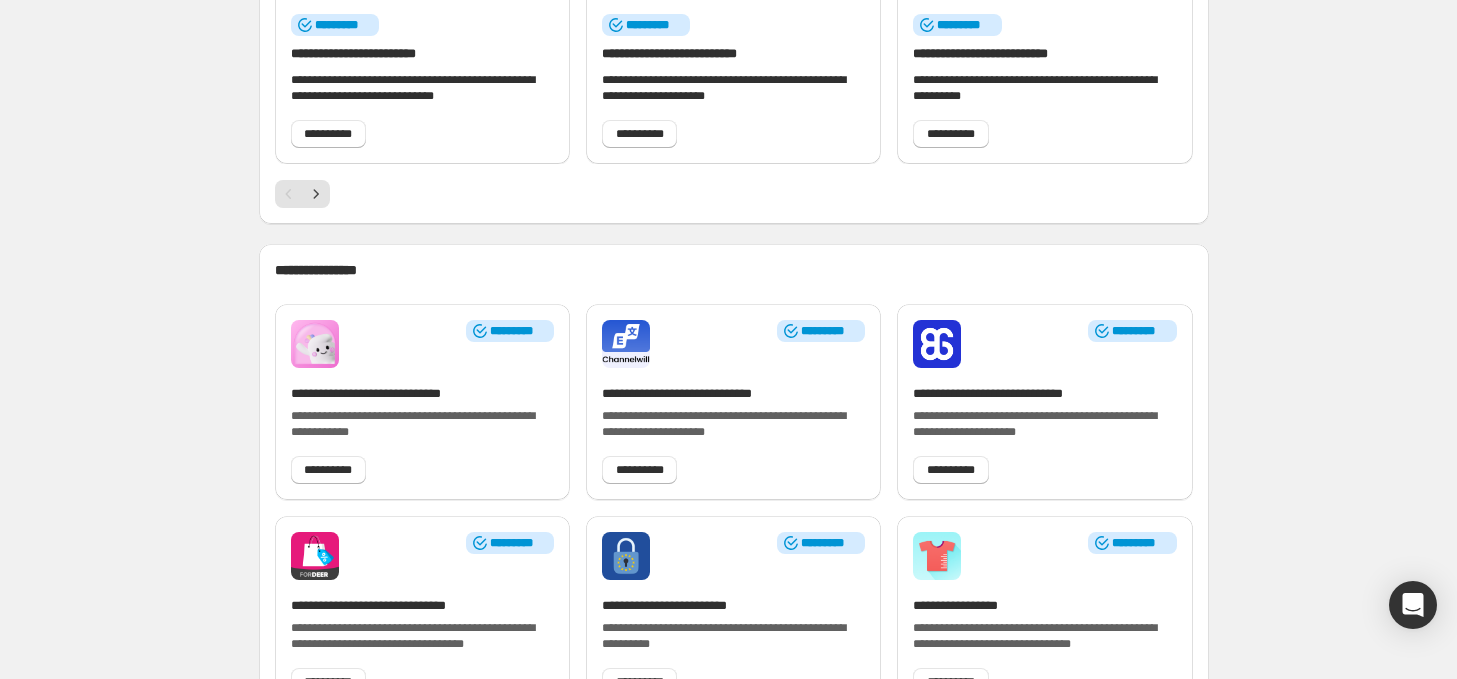 click on "[FIRST] [LAST] [EMAIL]" at bounding box center [733, 380] 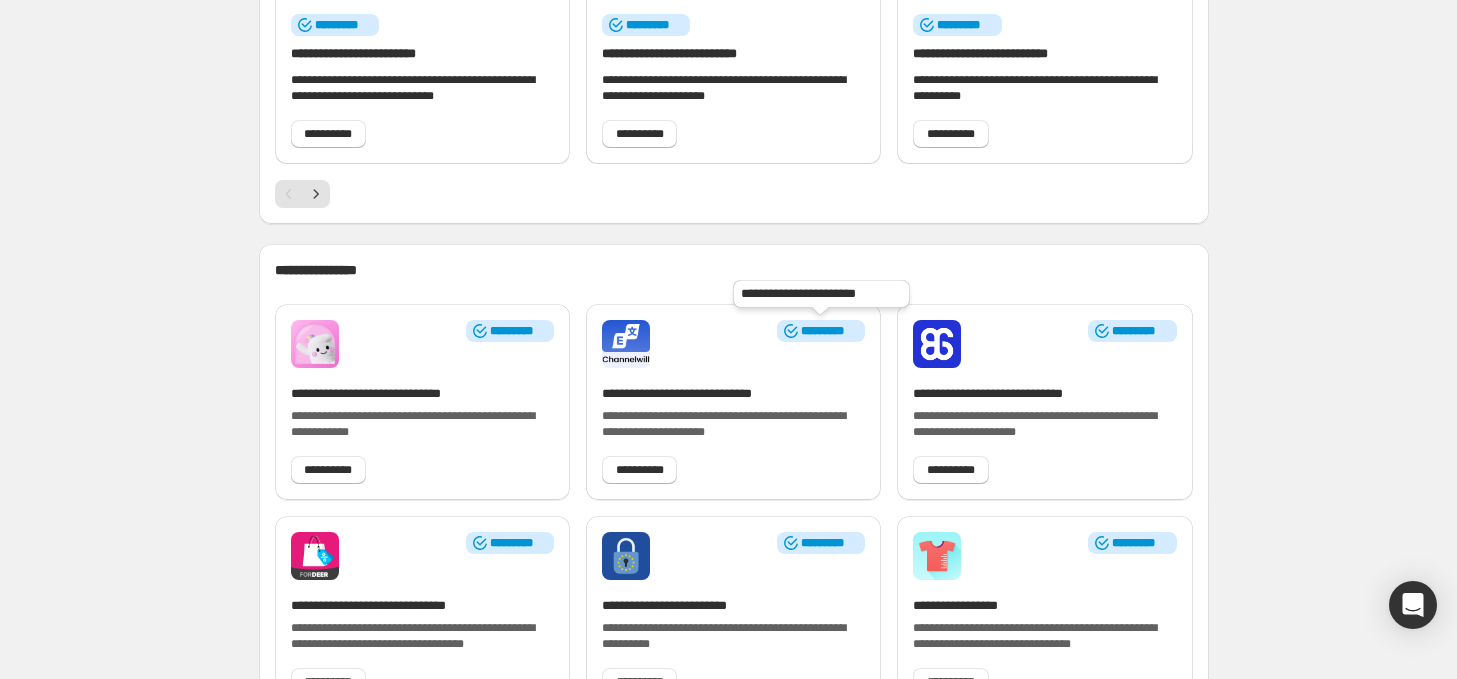 click 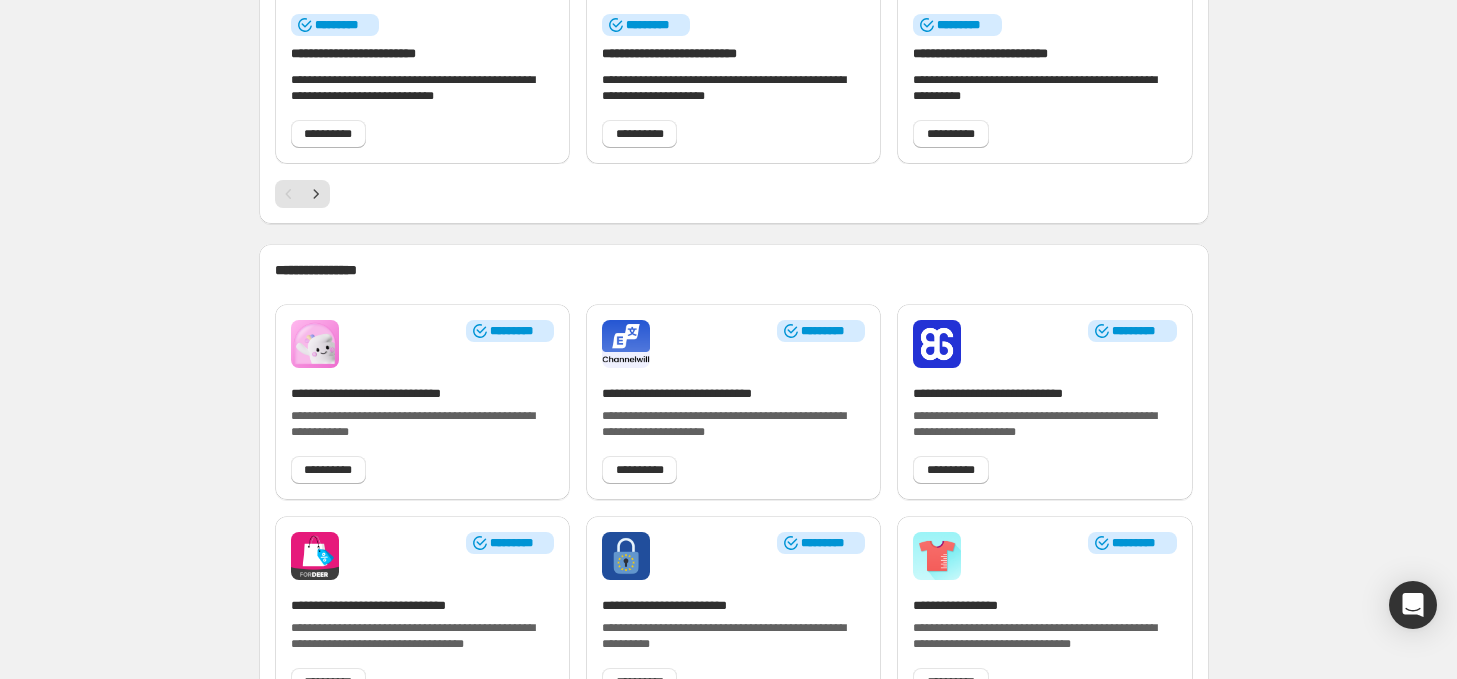 click on "*********" at bounding box center (733, 344) 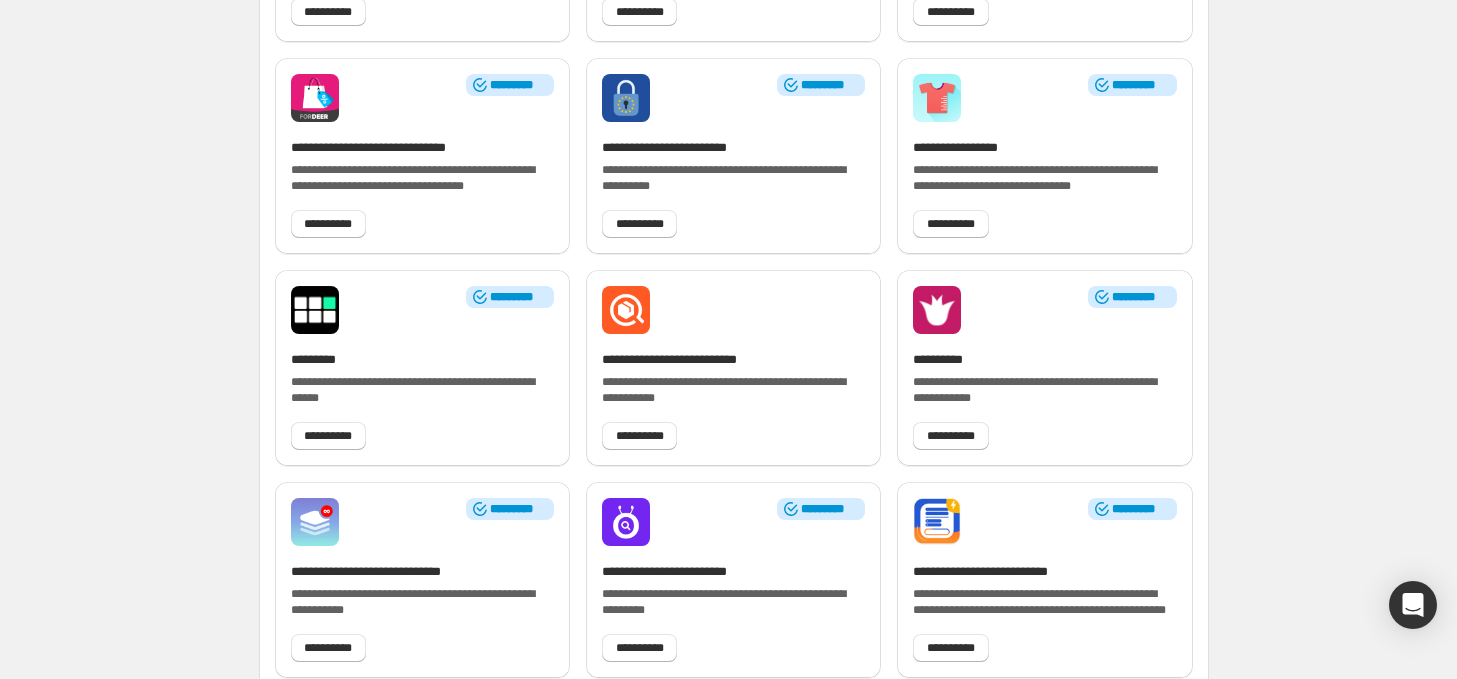scroll, scrollTop: 800, scrollLeft: 0, axis: vertical 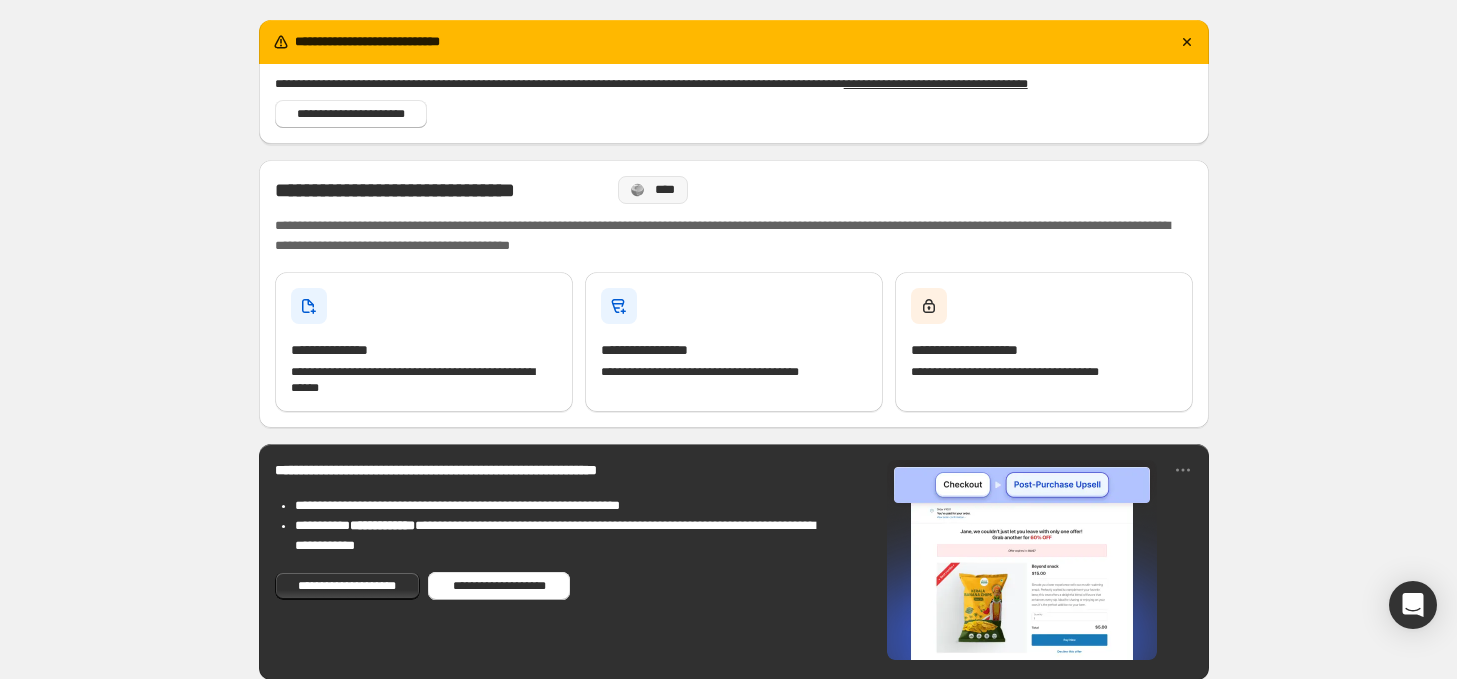 click on "****" at bounding box center (664, 190) 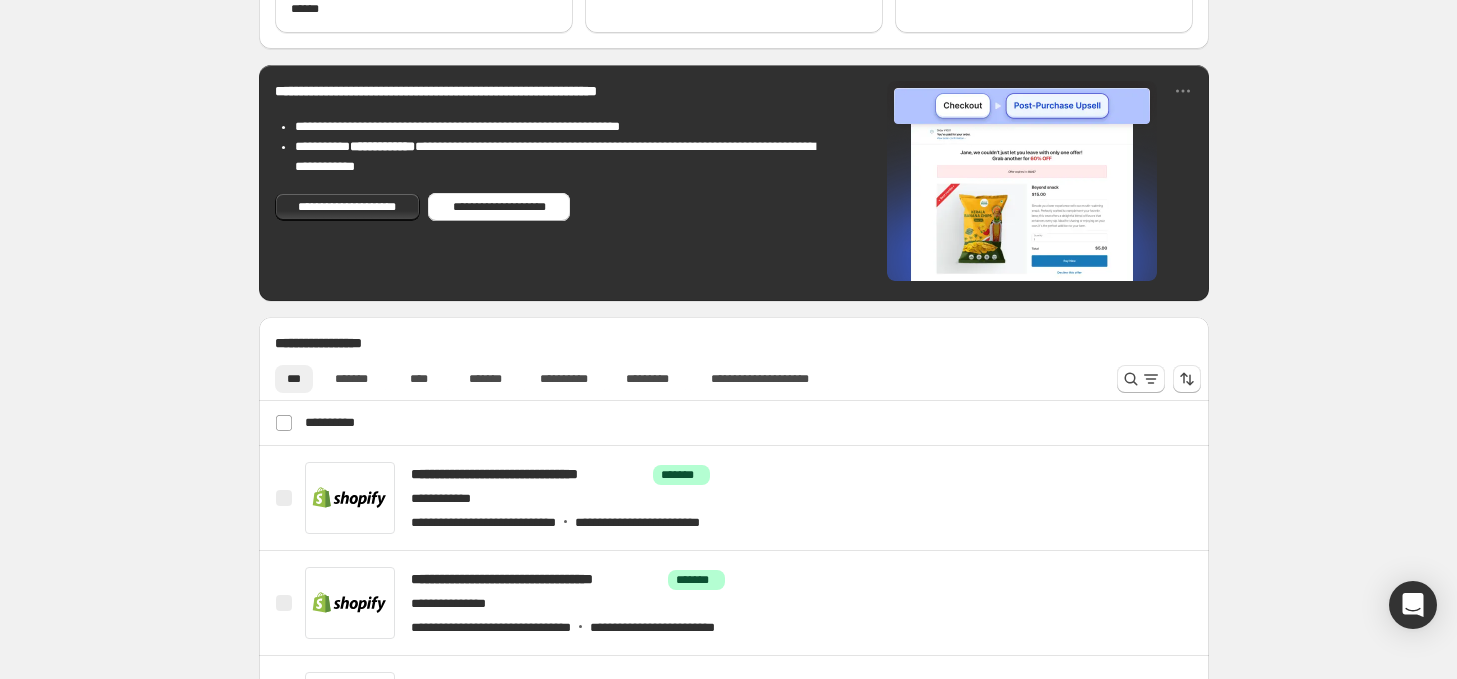 scroll, scrollTop: 500, scrollLeft: 0, axis: vertical 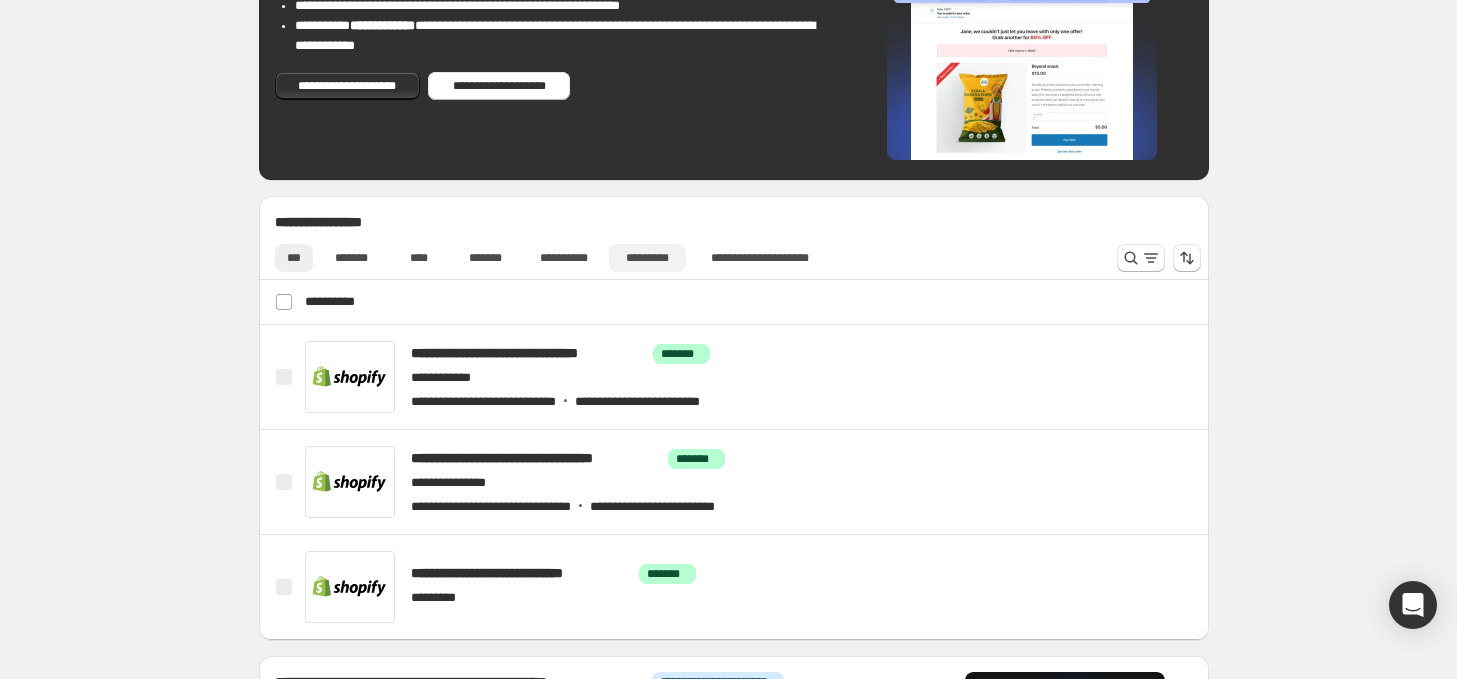 click on "*********" at bounding box center (648, 258) 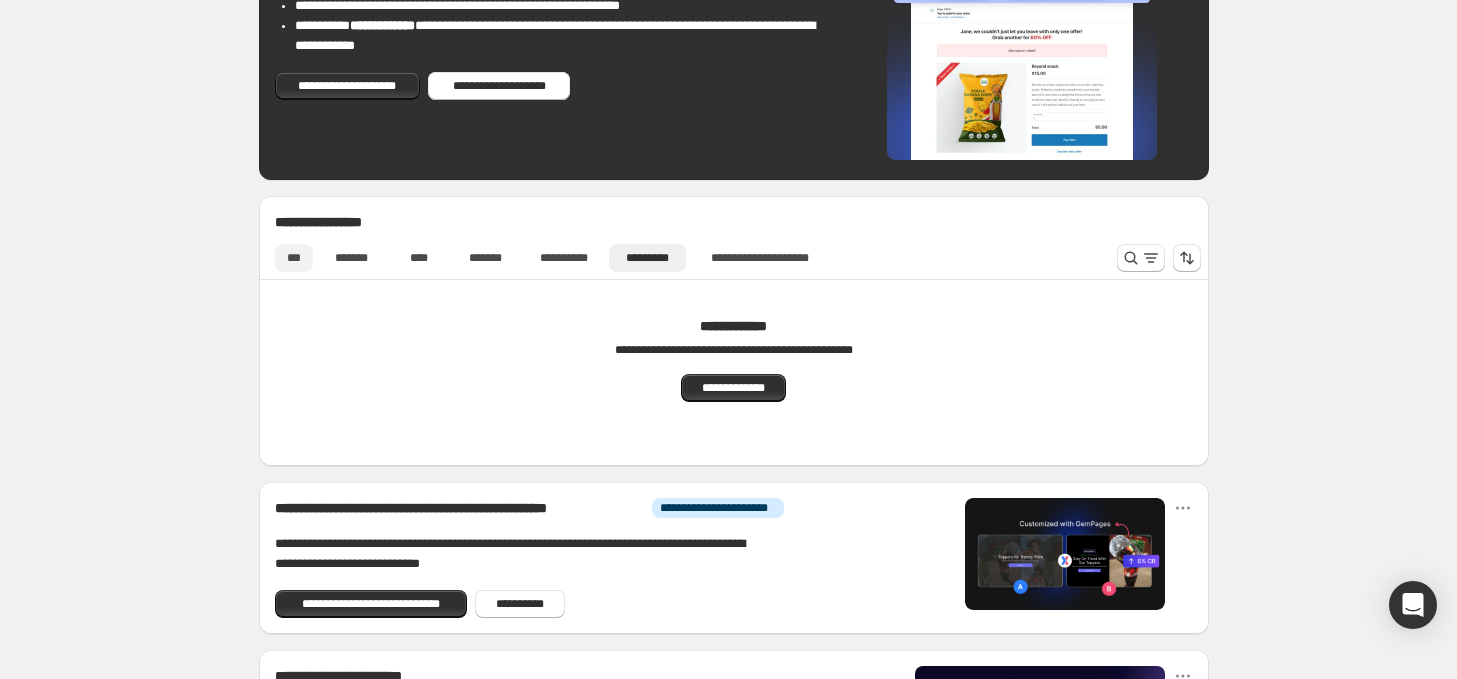 click on "***" at bounding box center [294, 258] 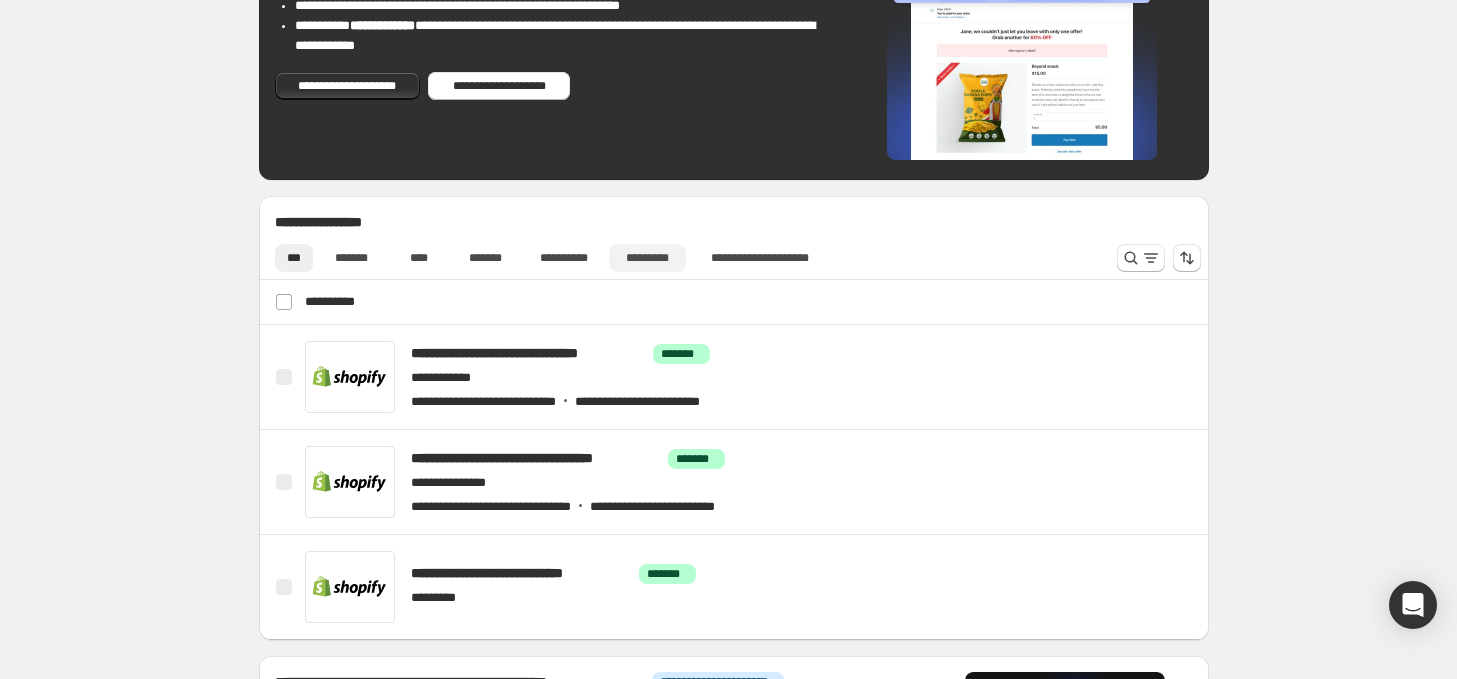 click on "*********" at bounding box center (648, 258) 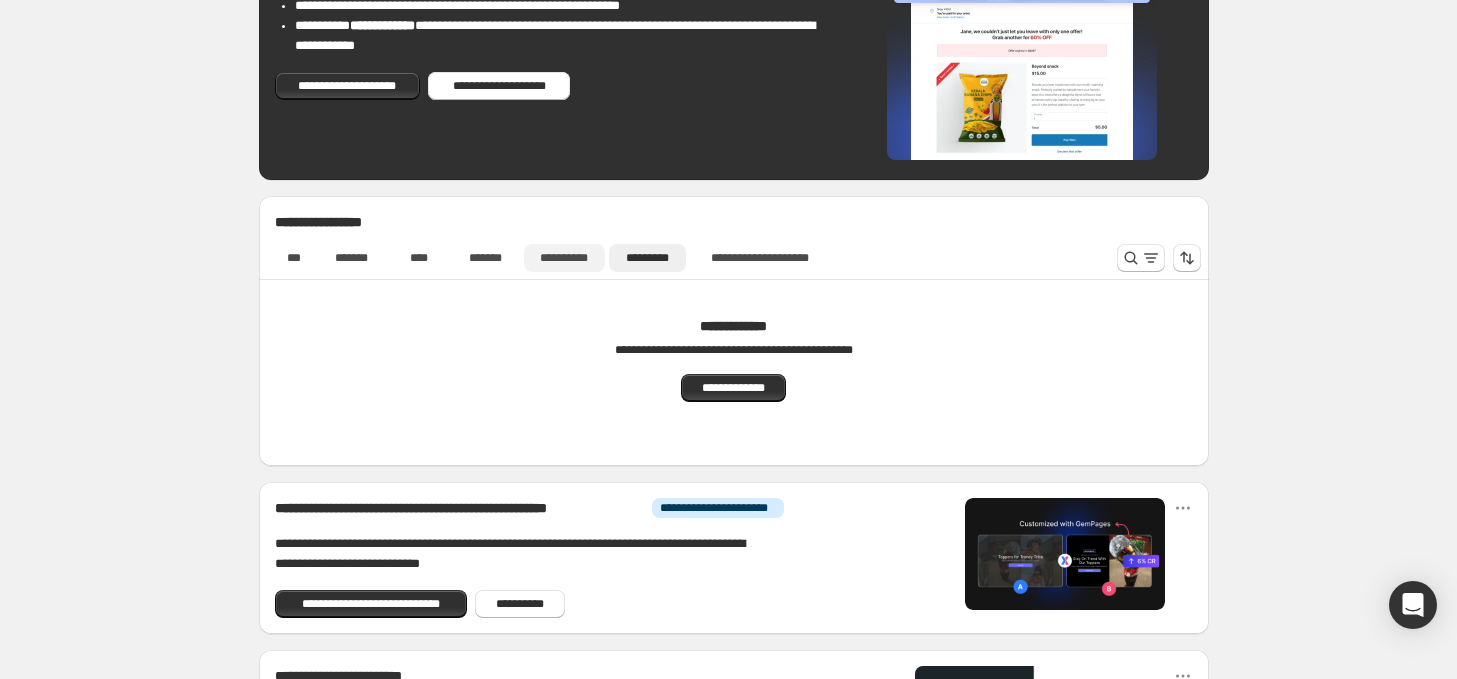 click on "[SSN]" at bounding box center [564, 258] 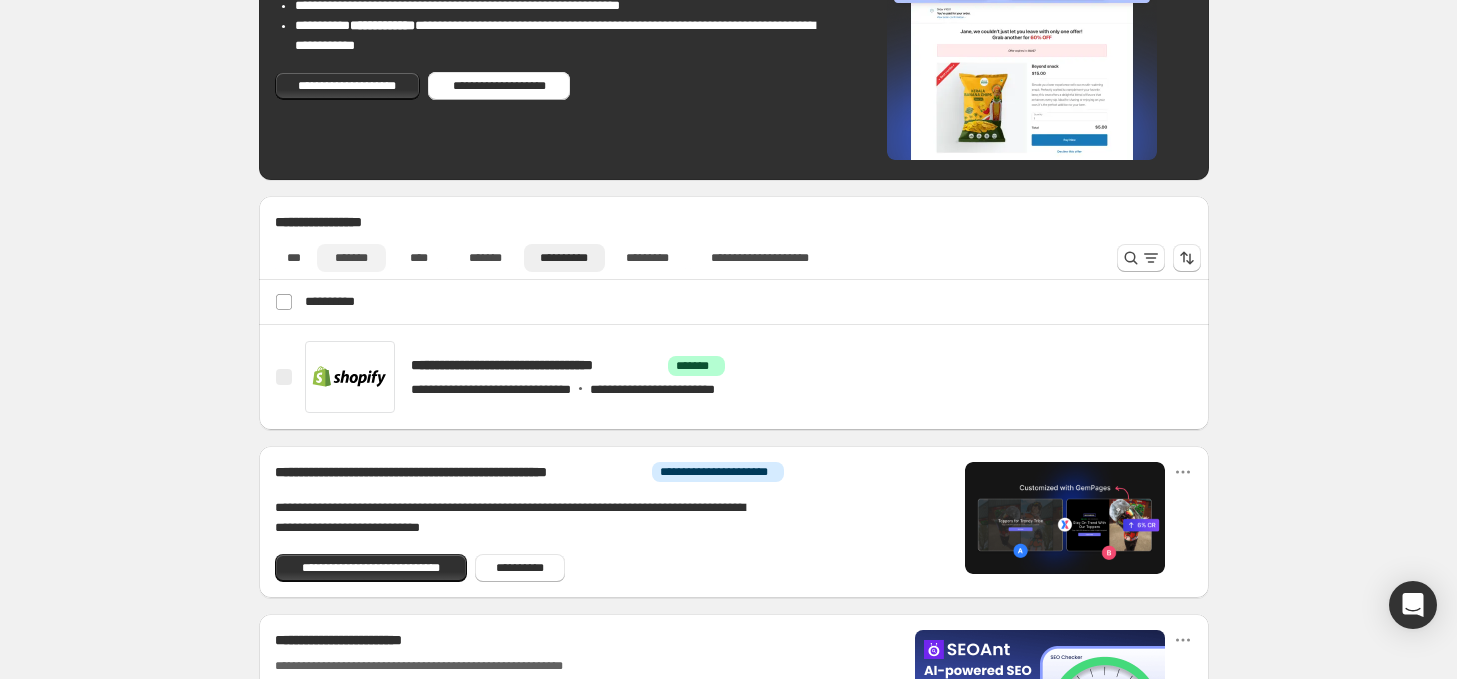 click on "*******" at bounding box center [351, 258] 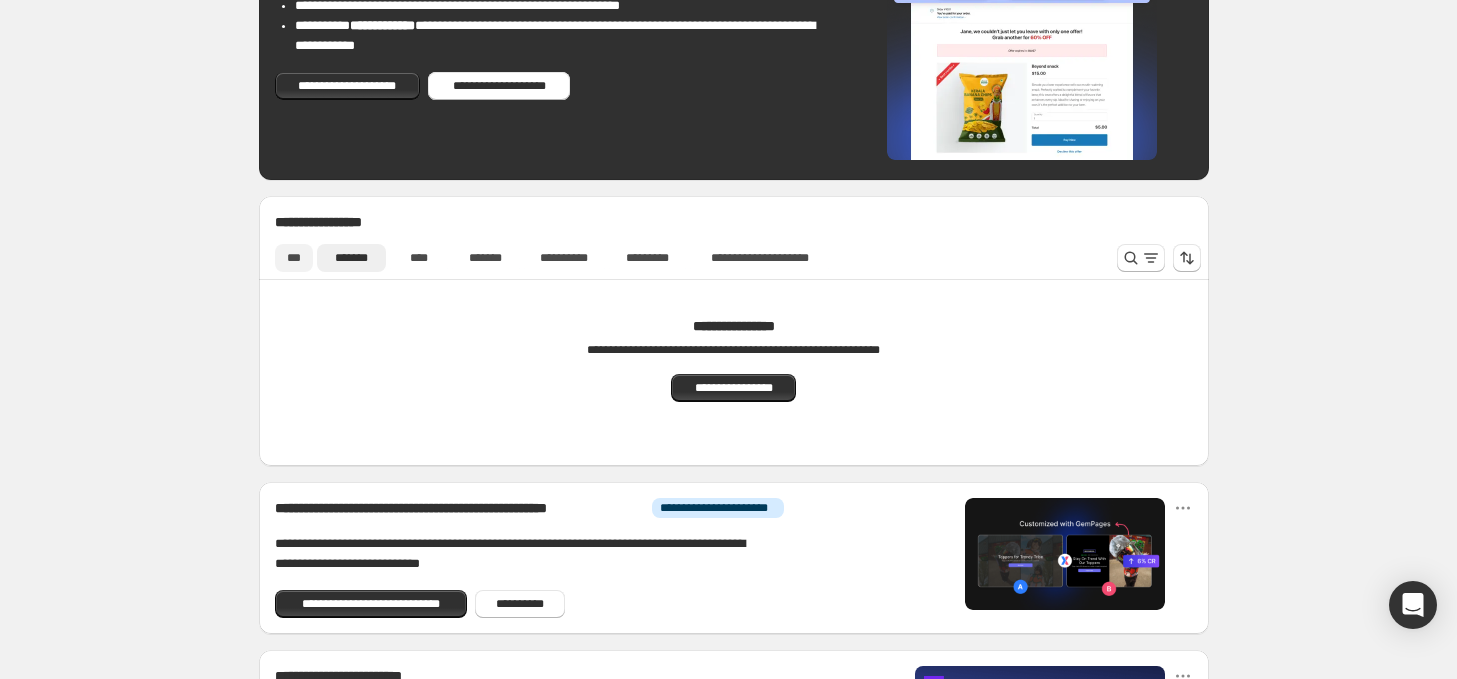 click on "***" at bounding box center [294, 258] 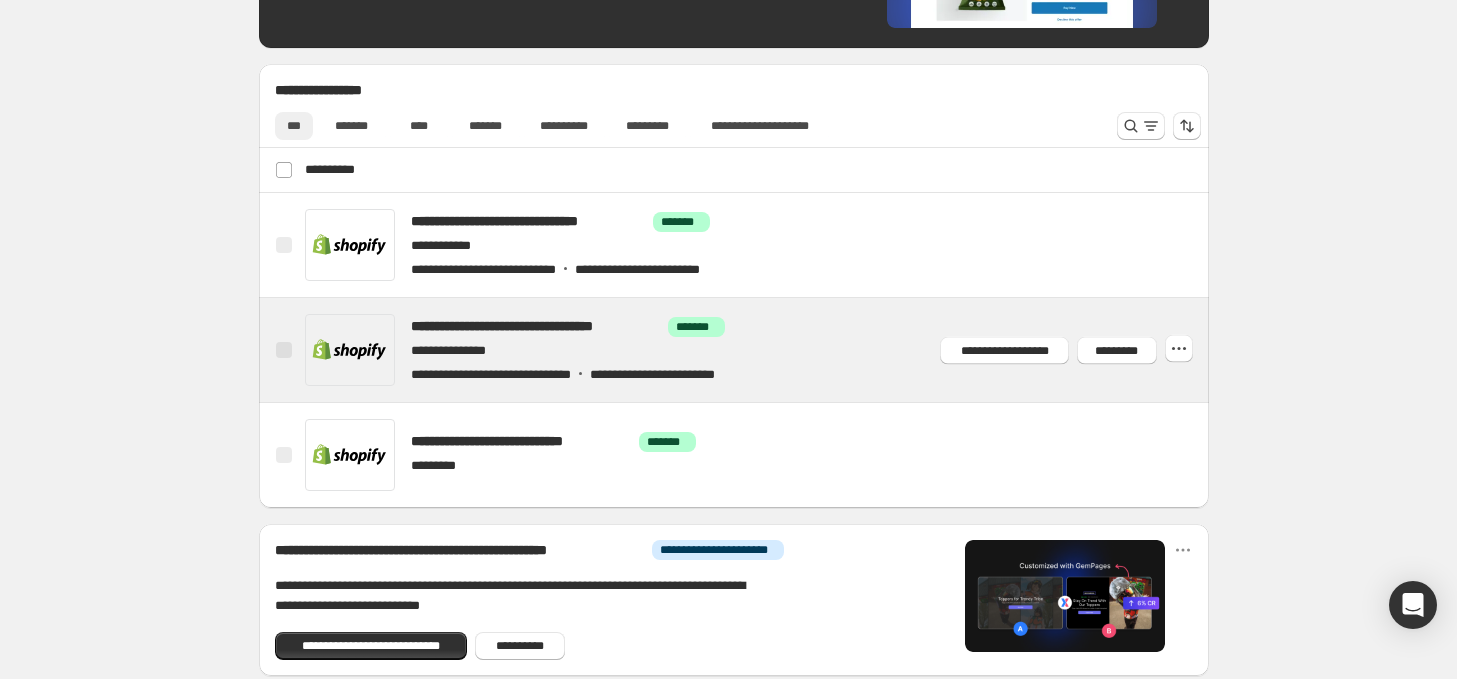 scroll, scrollTop: 700, scrollLeft: 0, axis: vertical 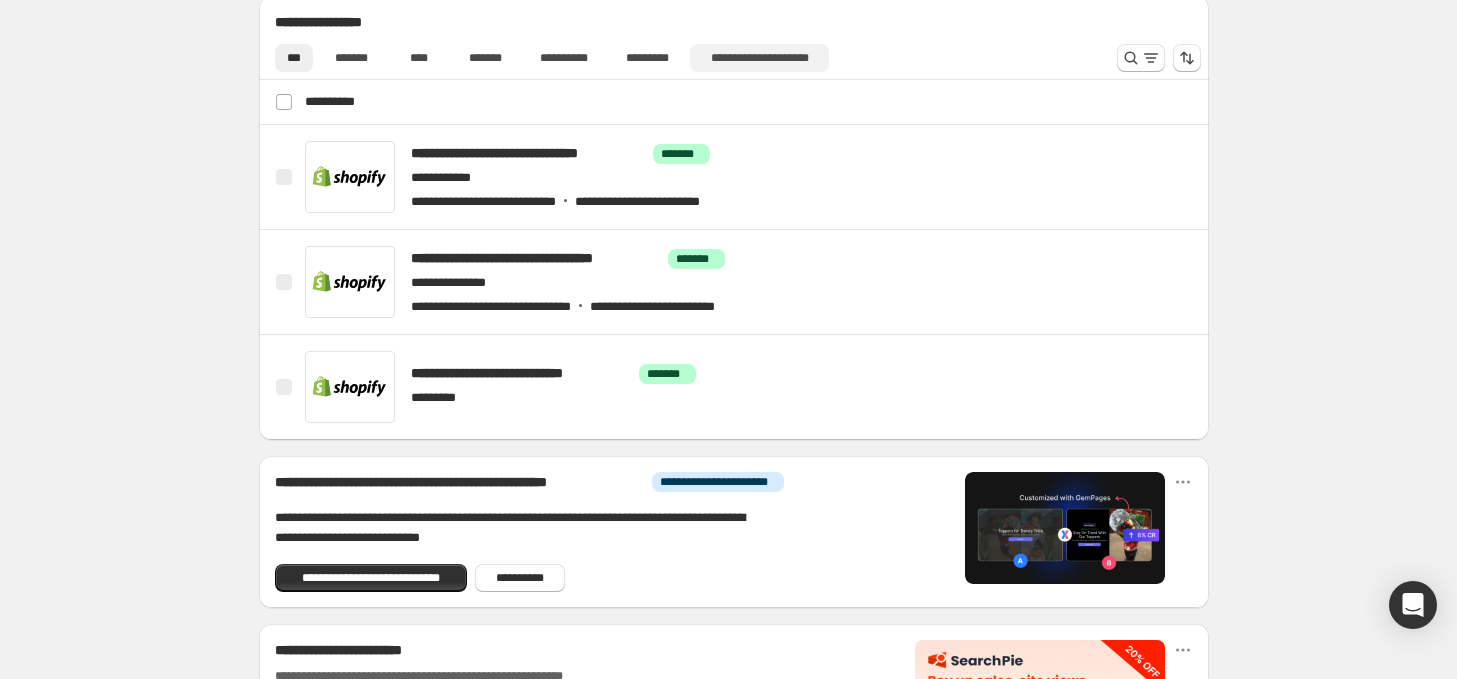 click on "**********" at bounding box center (759, 58) 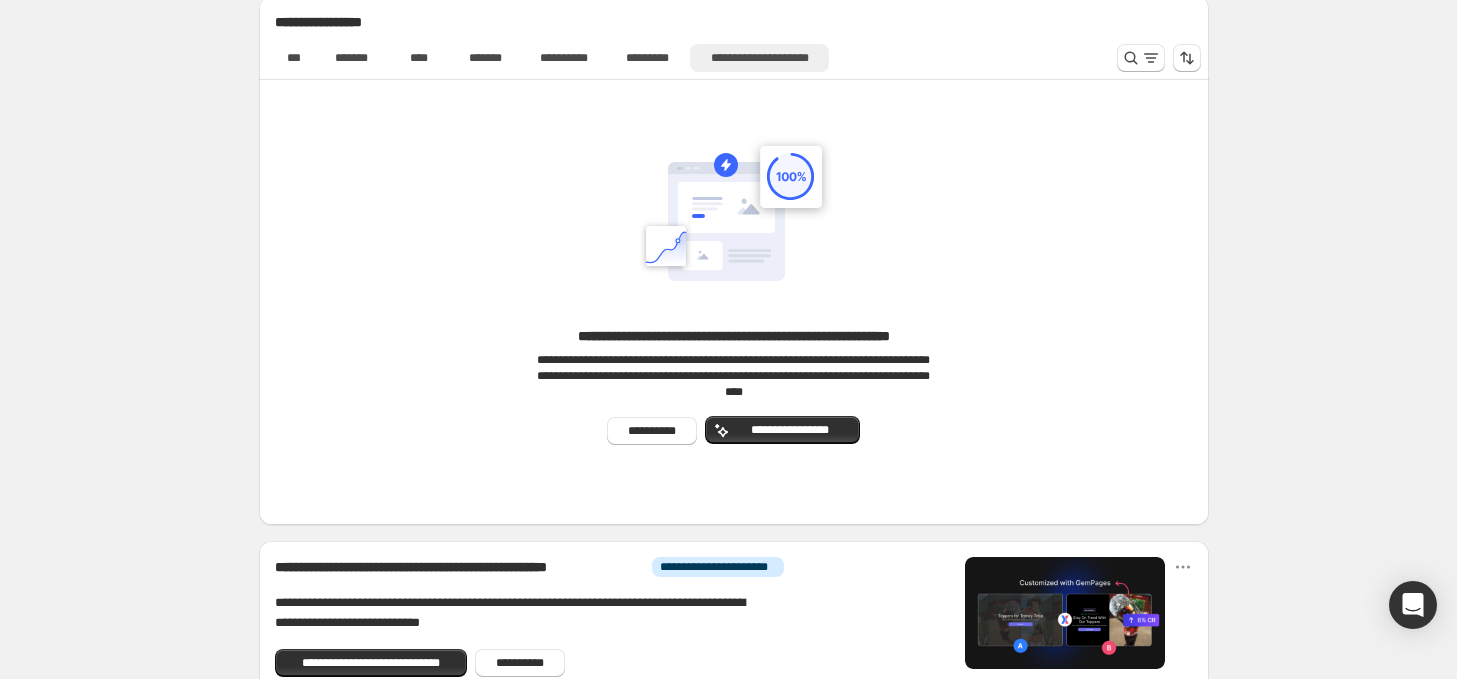 click on "**********" at bounding box center (759, 58) 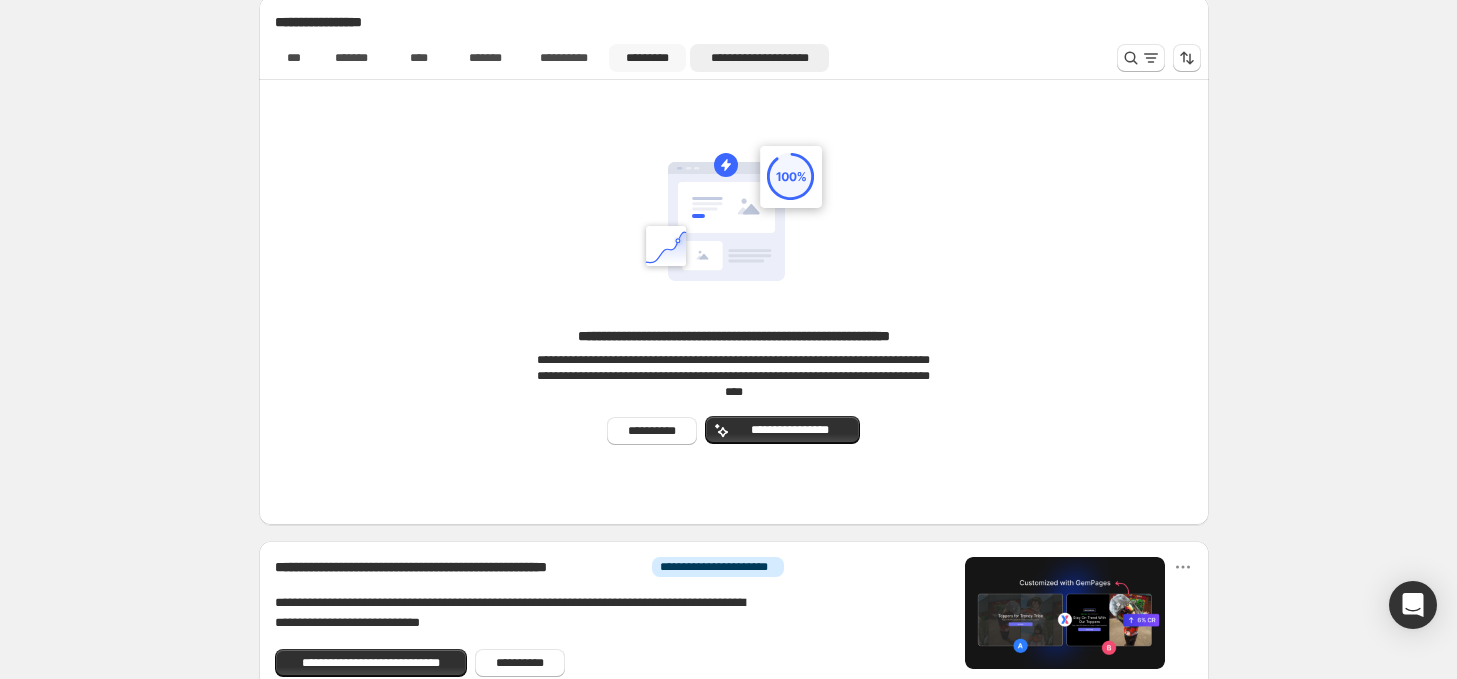 click on "*********" at bounding box center (648, 58) 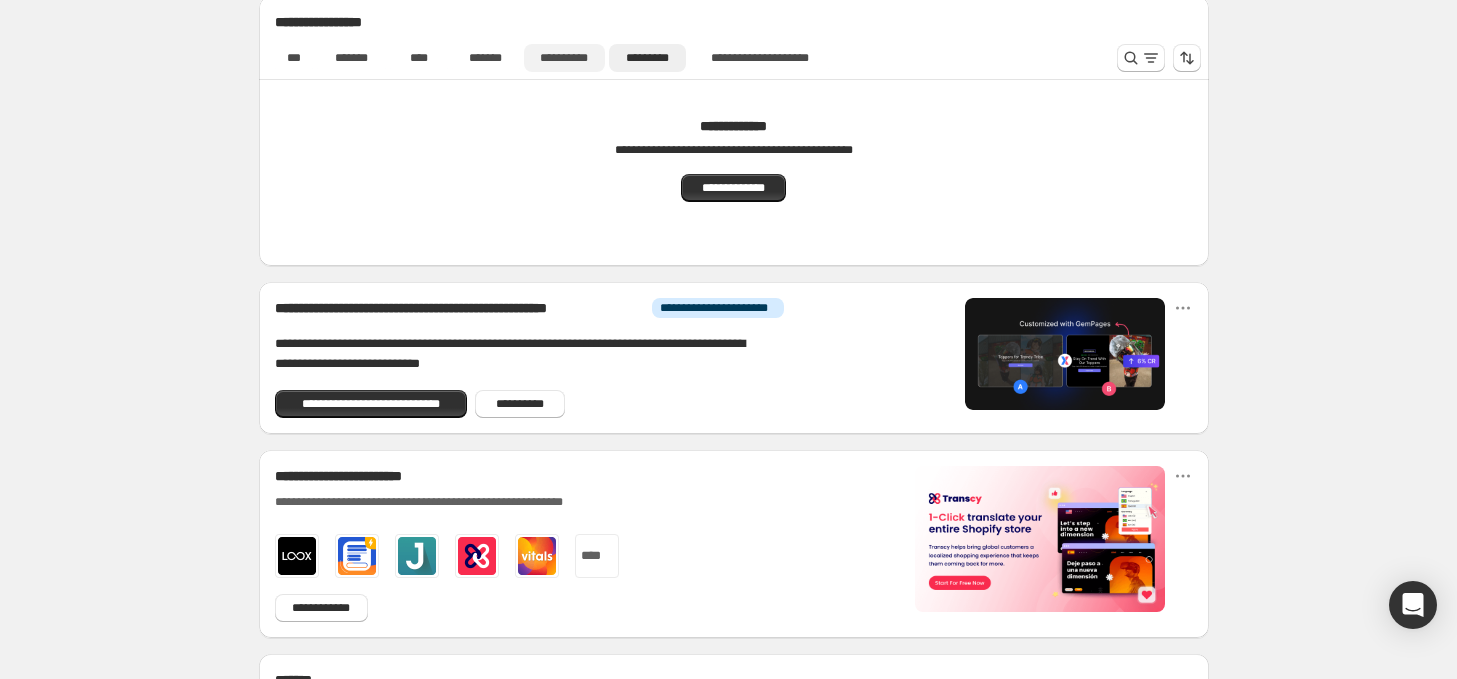 click on "[SSN]" at bounding box center [564, 58] 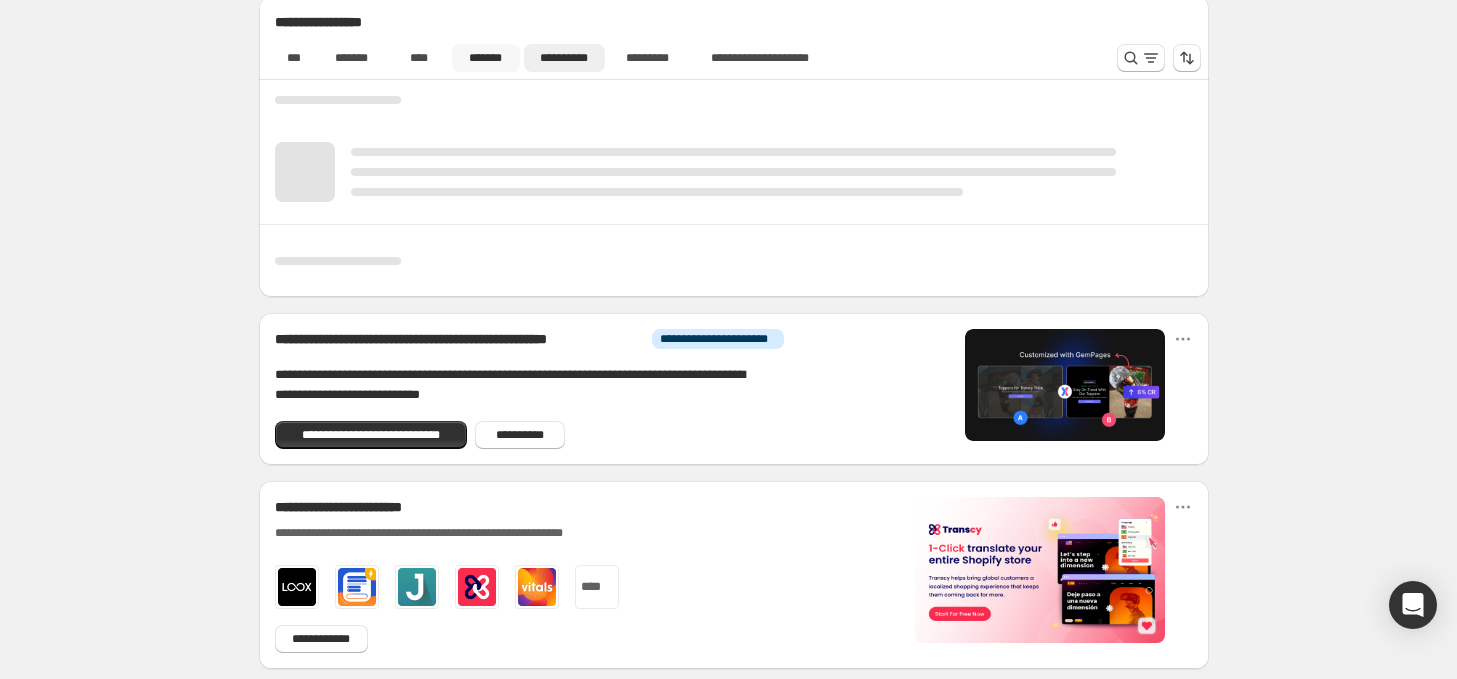 click on "*******" at bounding box center [486, 58] 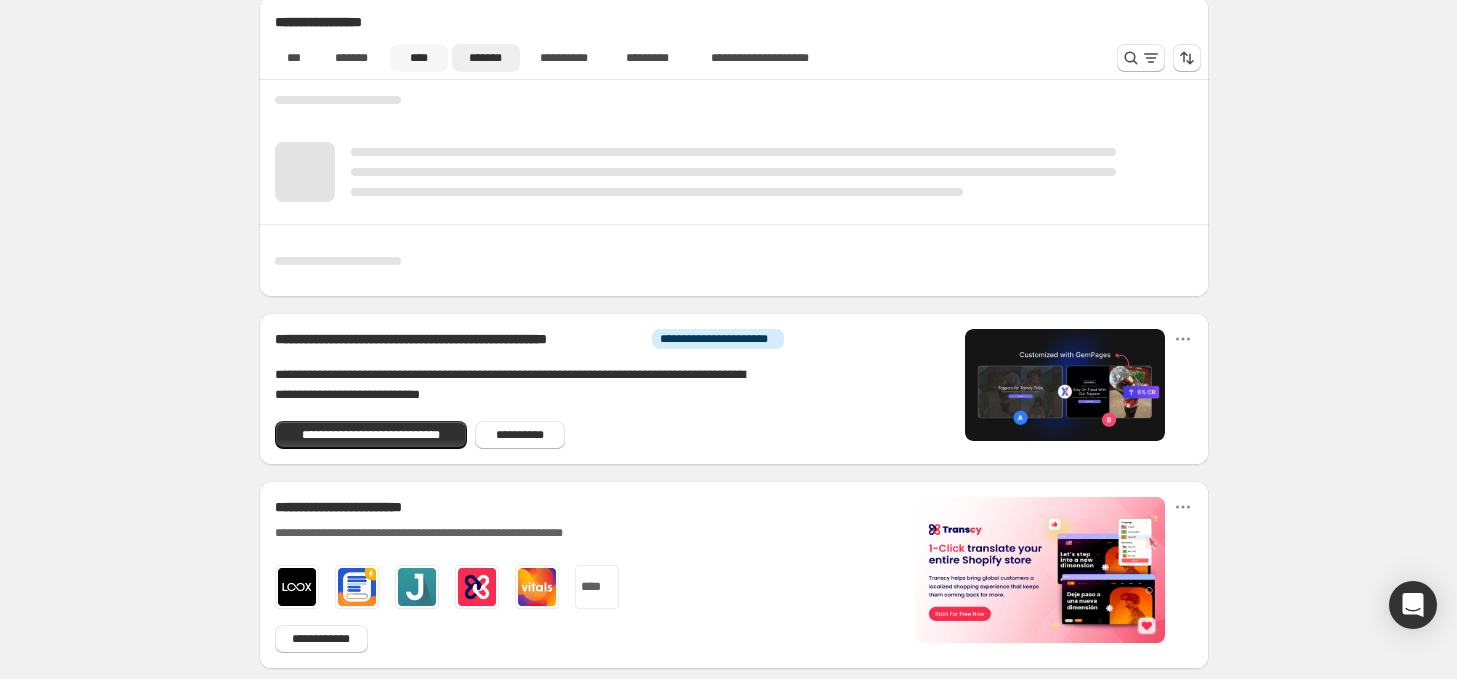click on "****" at bounding box center [419, 58] 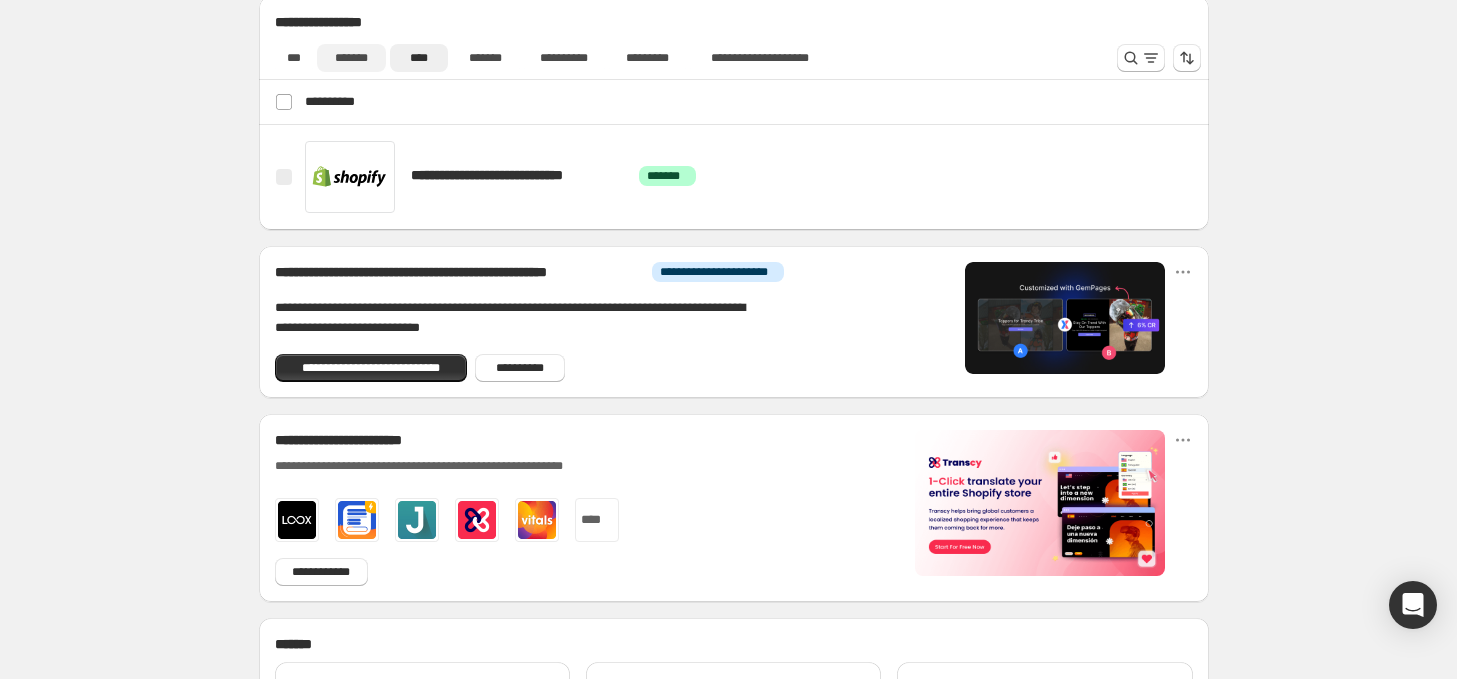click on "*******" at bounding box center (351, 58) 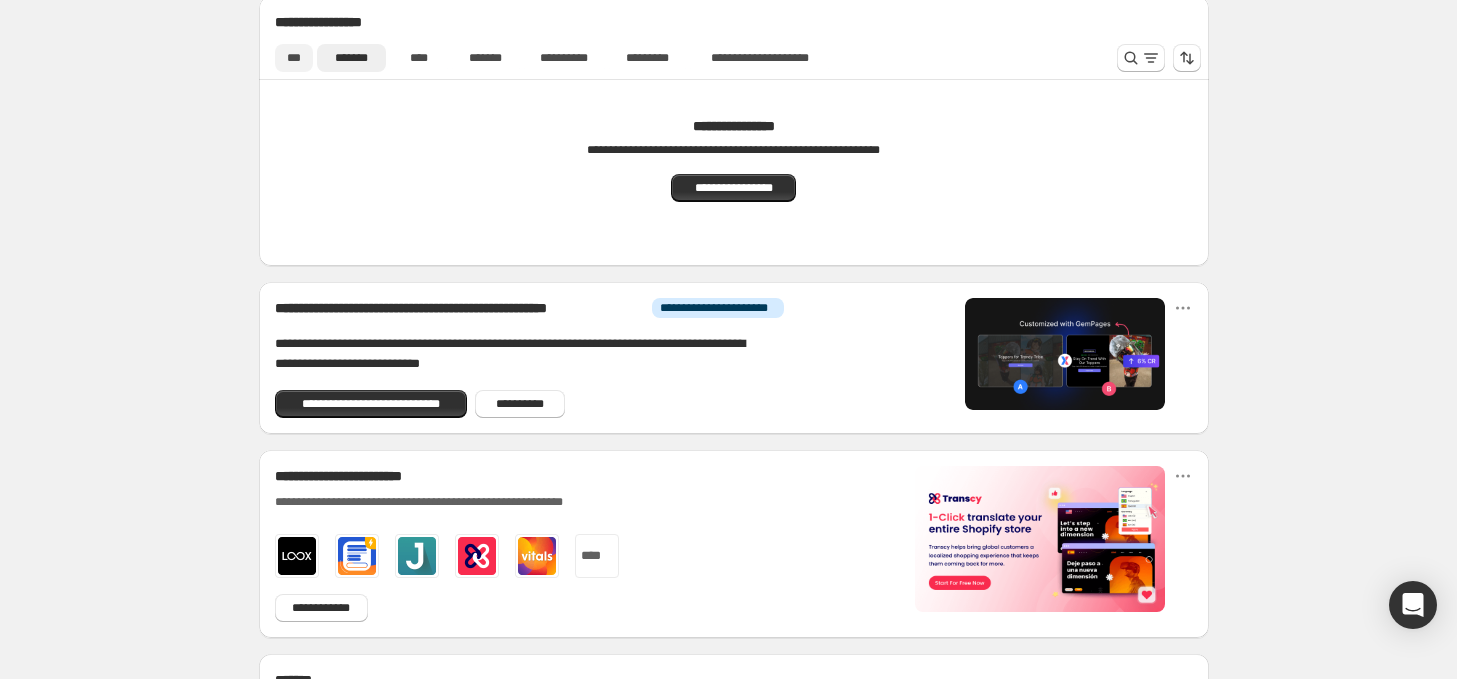click on "***" at bounding box center (294, 58) 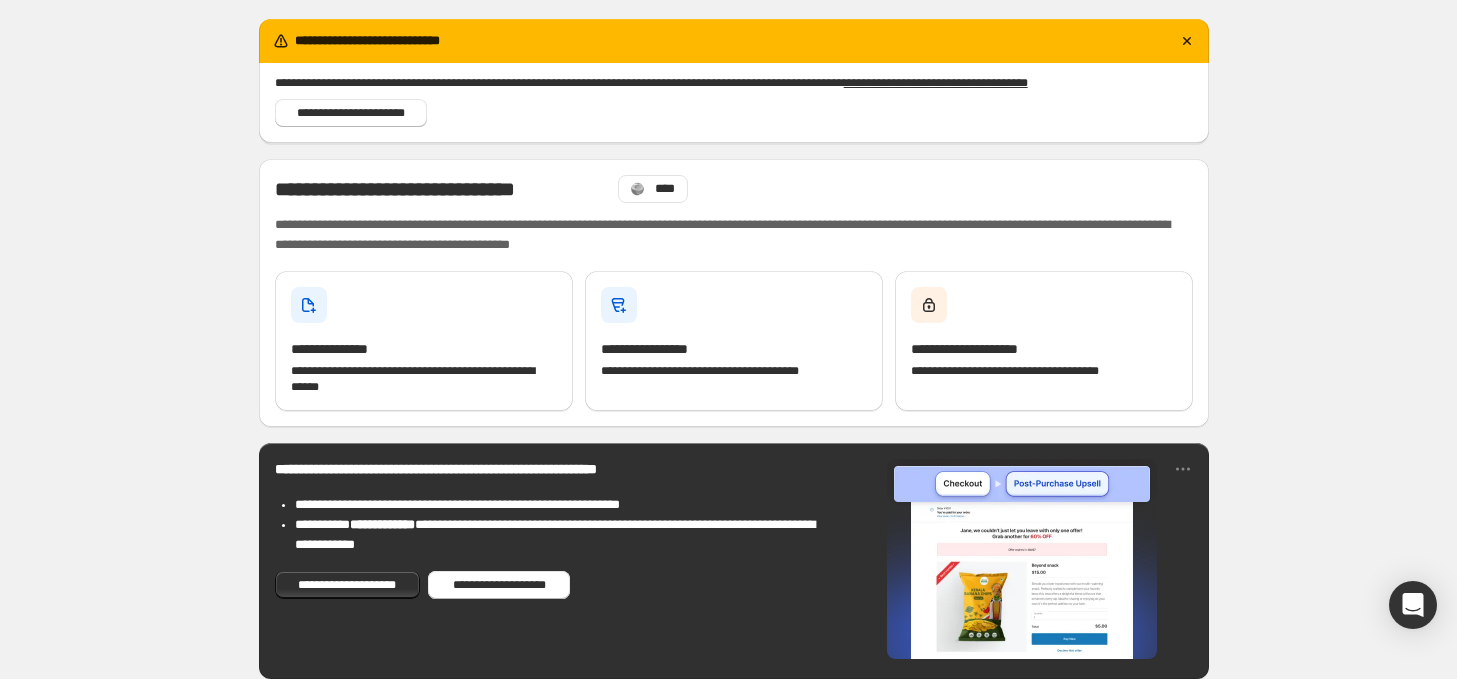 scroll, scrollTop: 0, scrollLeft: 0, axis: both 